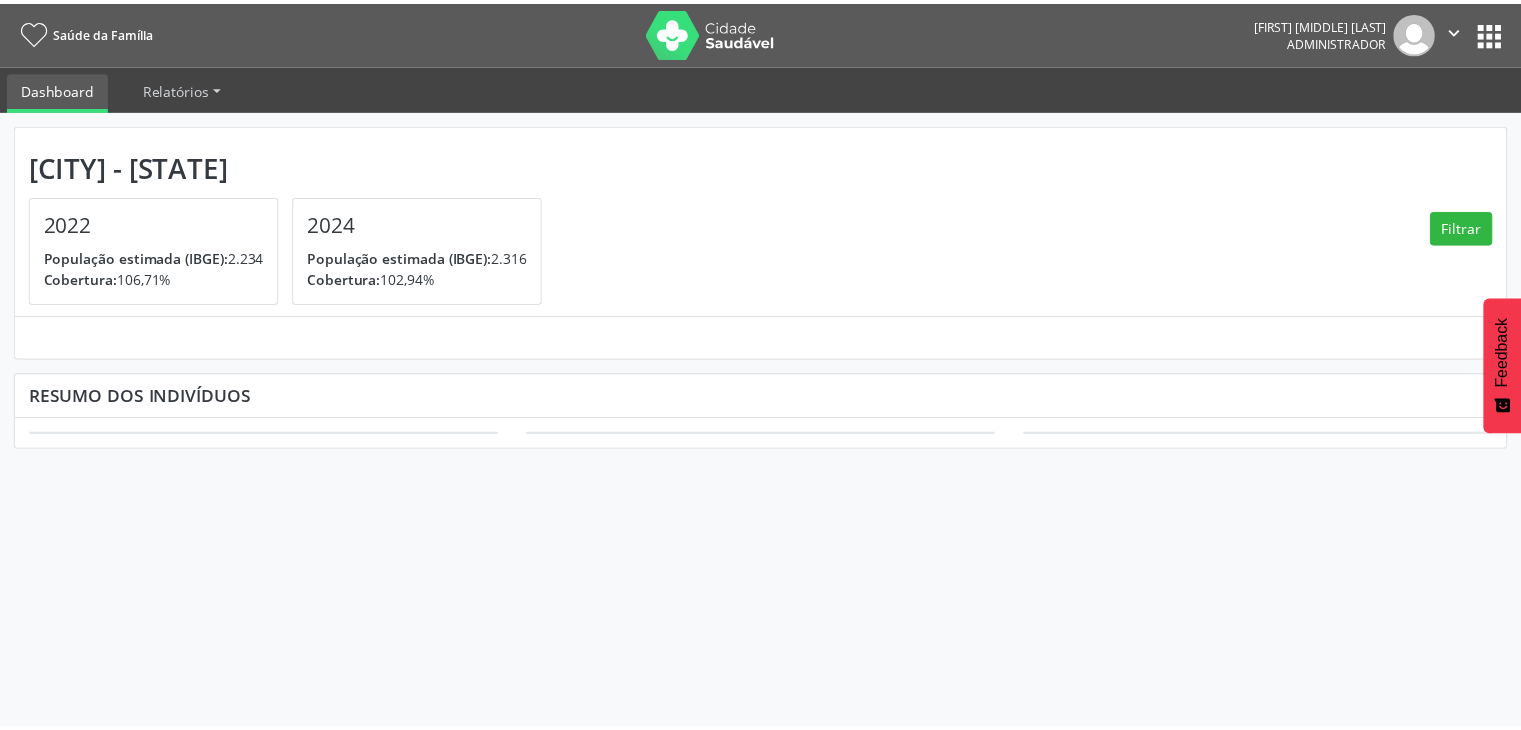 scroll, scrollTop: 0, scrollLeft: 0, axis: both 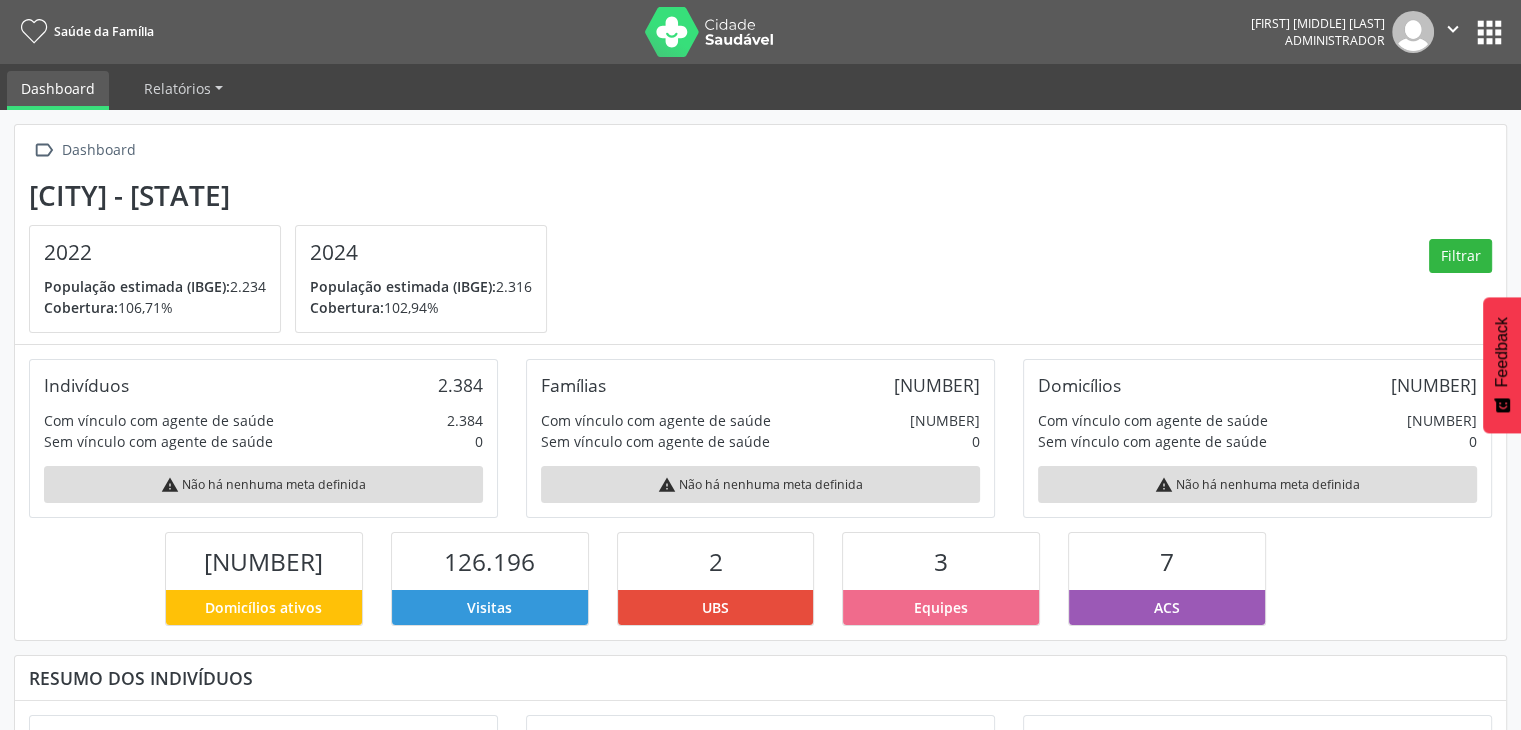 click on "apps" at bounding box center (1489, 32) 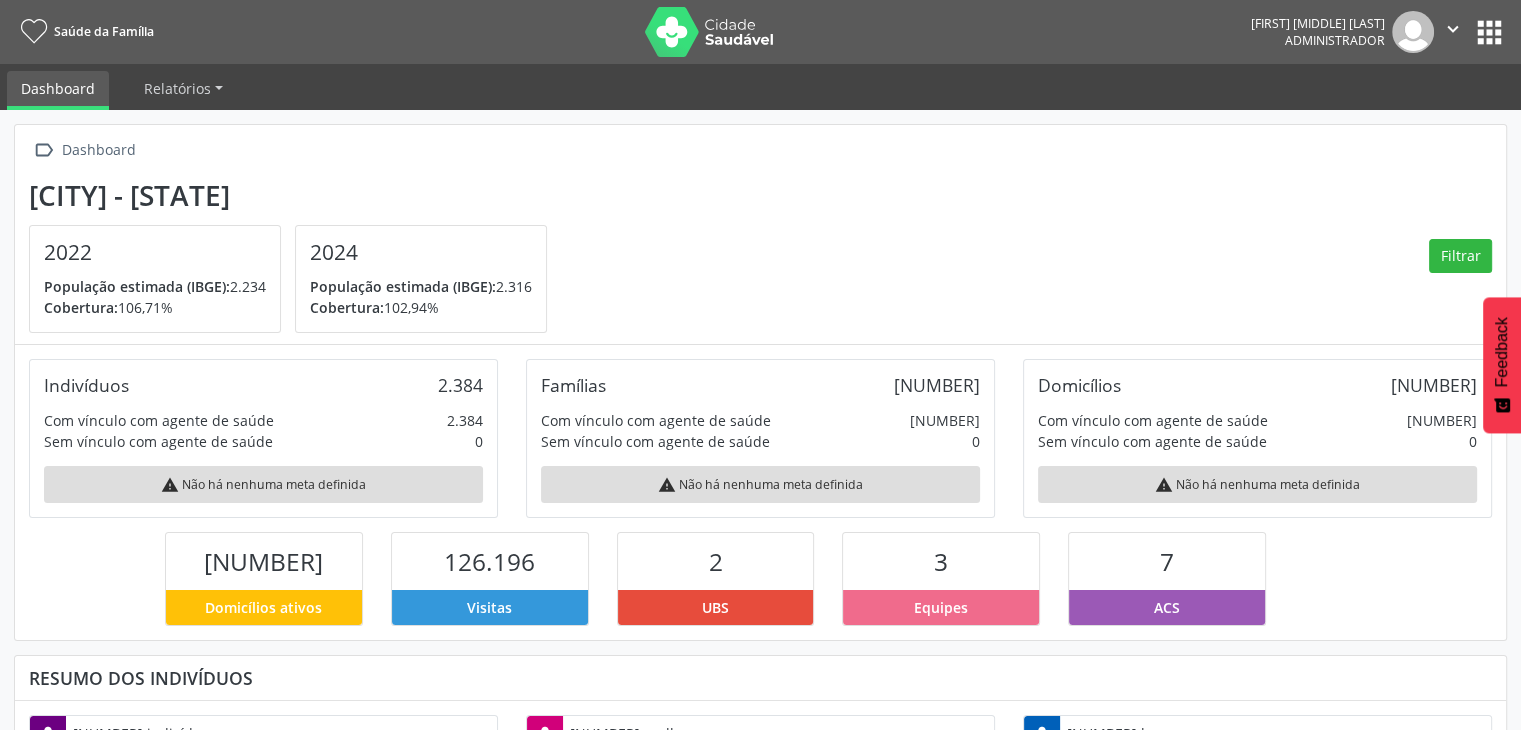 scroll, scrollTop: 999669, scrollLeft: 999503, axis: both 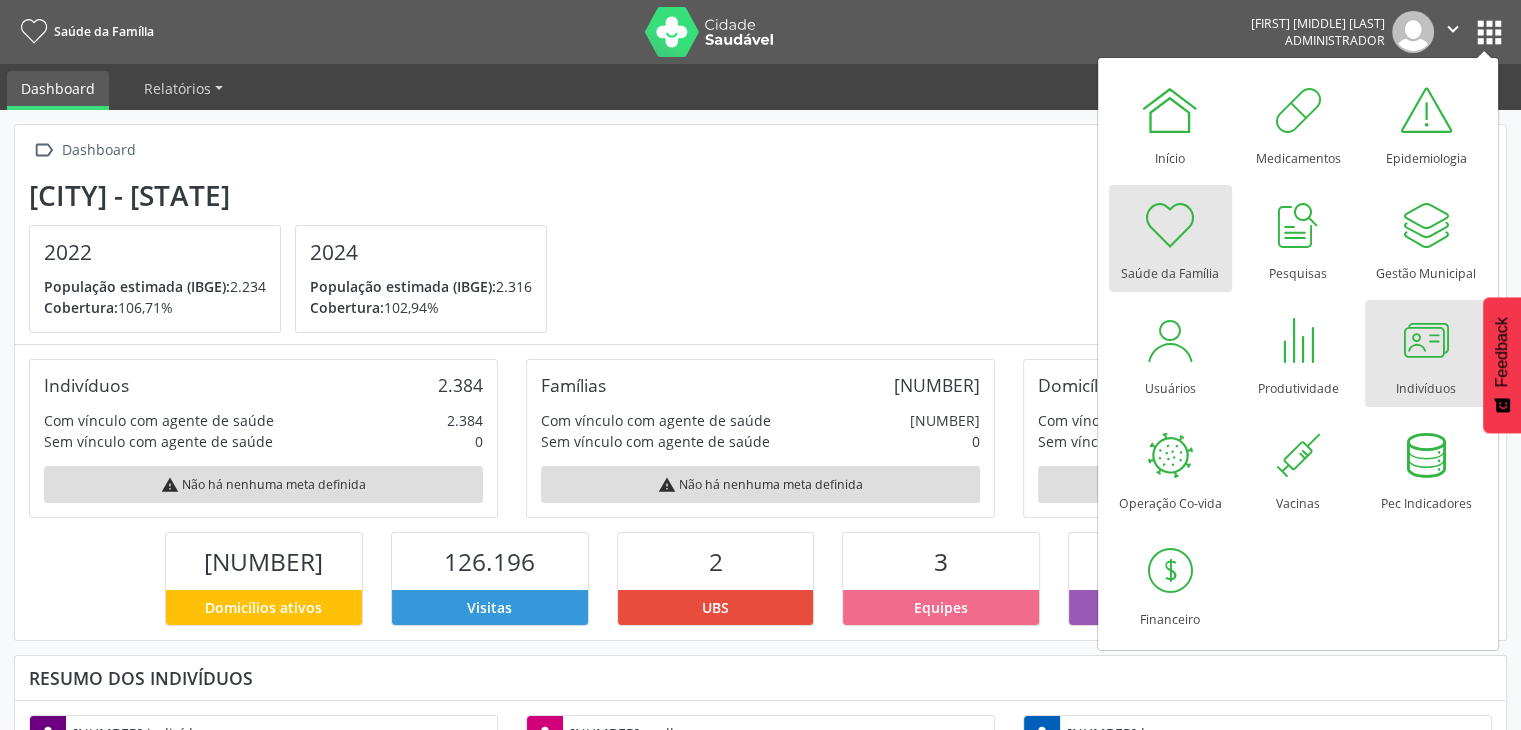 click at bounding box center [1426, 340] 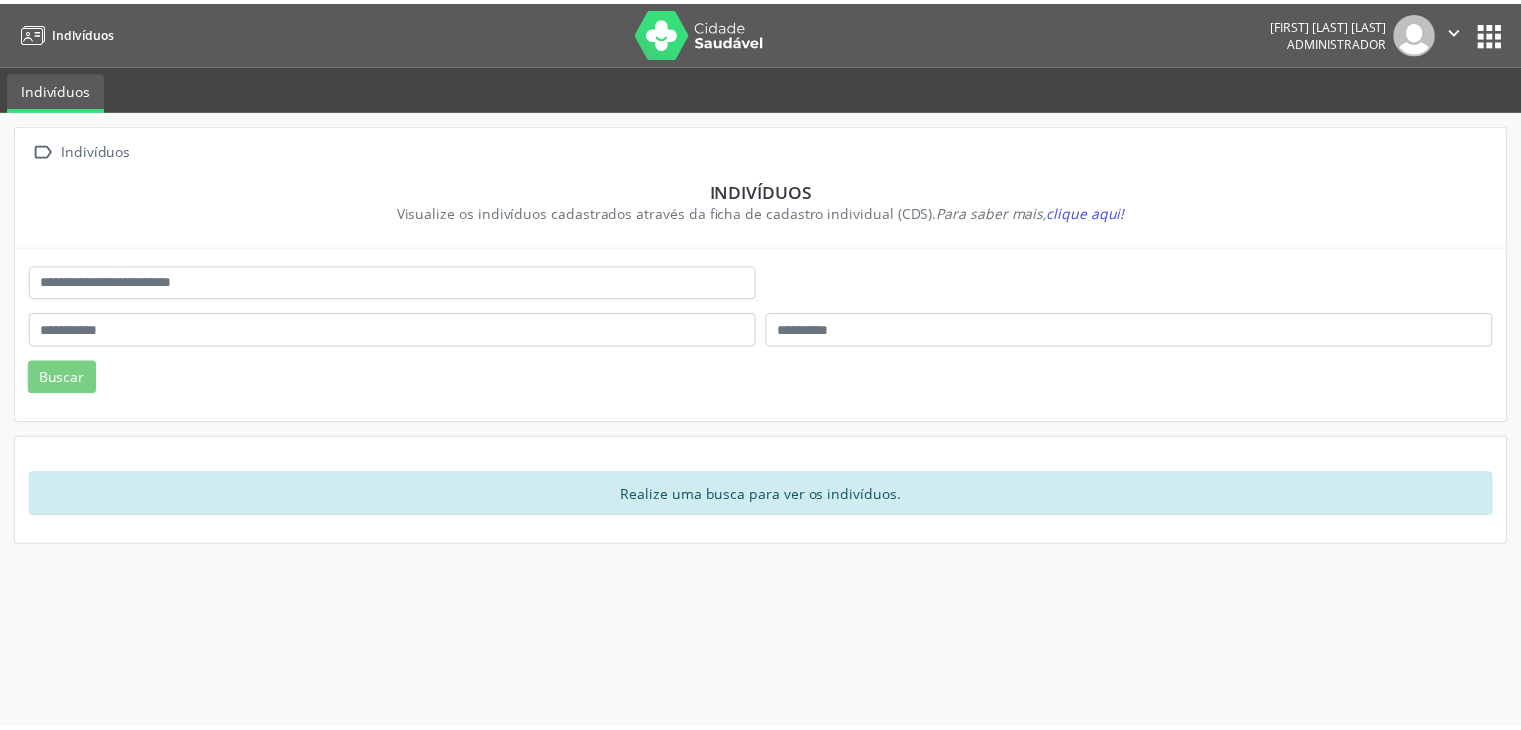 scroll, scrollTop: 0, scrollLeft: 0, axis: both 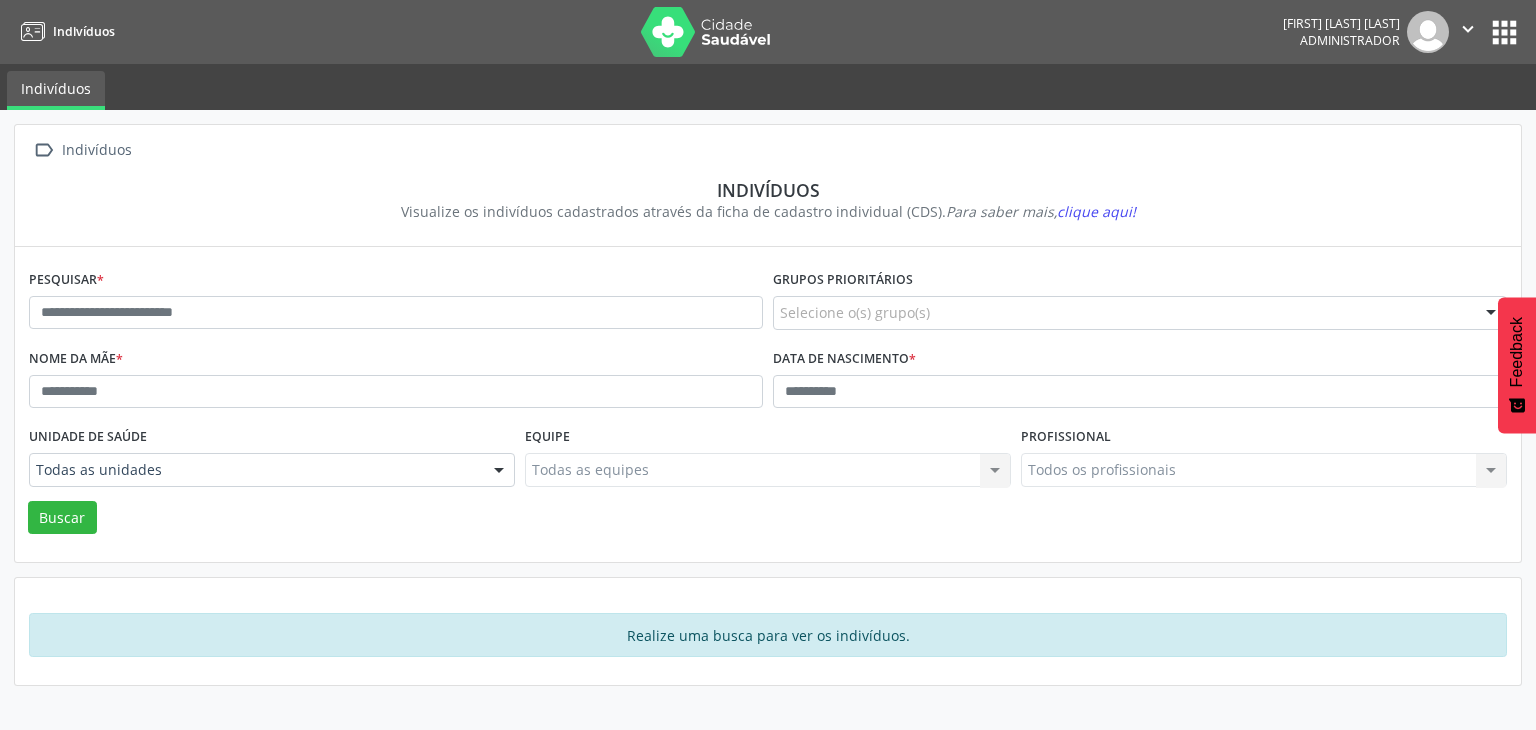 click on "Pesquisar
*" at bounding box center (396, 304) 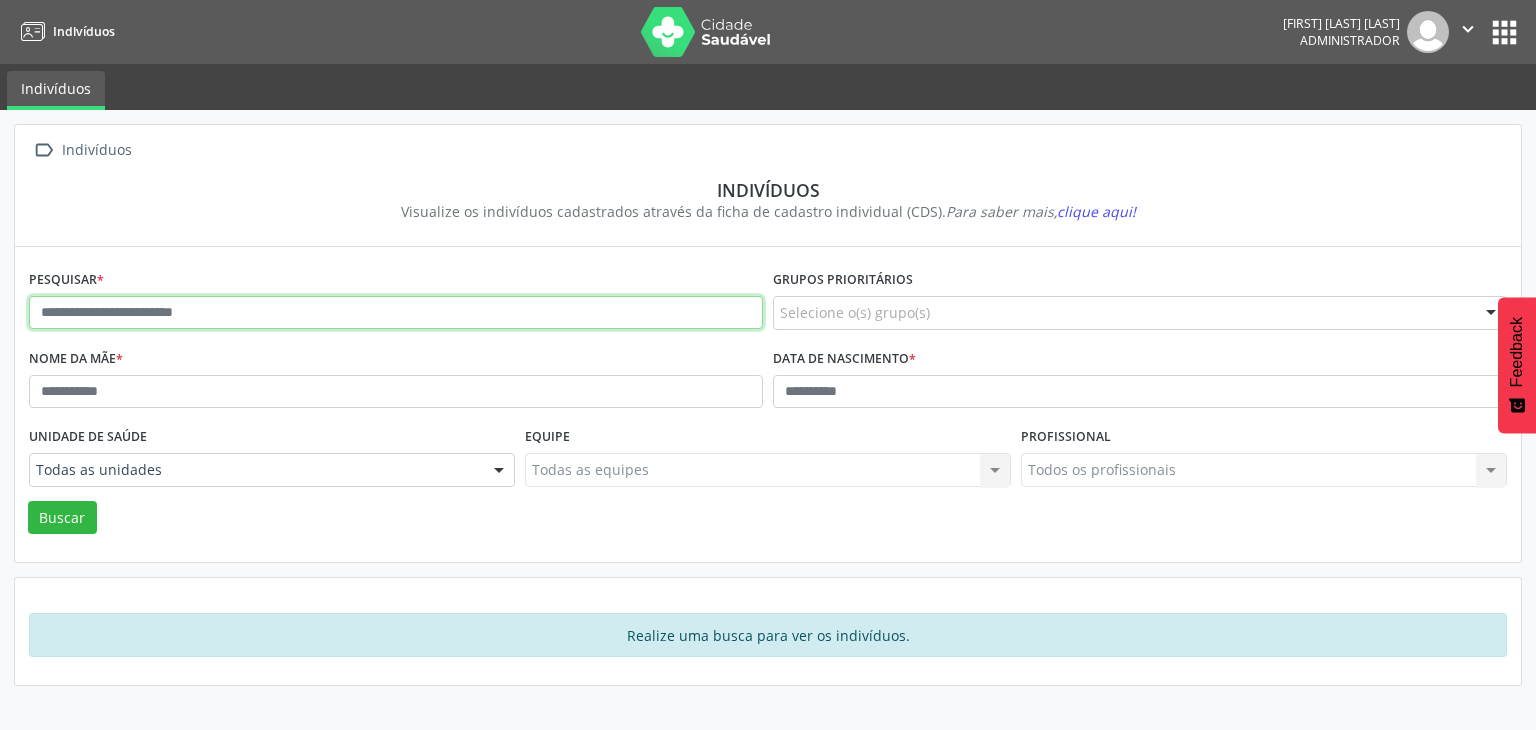 click at bounding box center (396, 313) 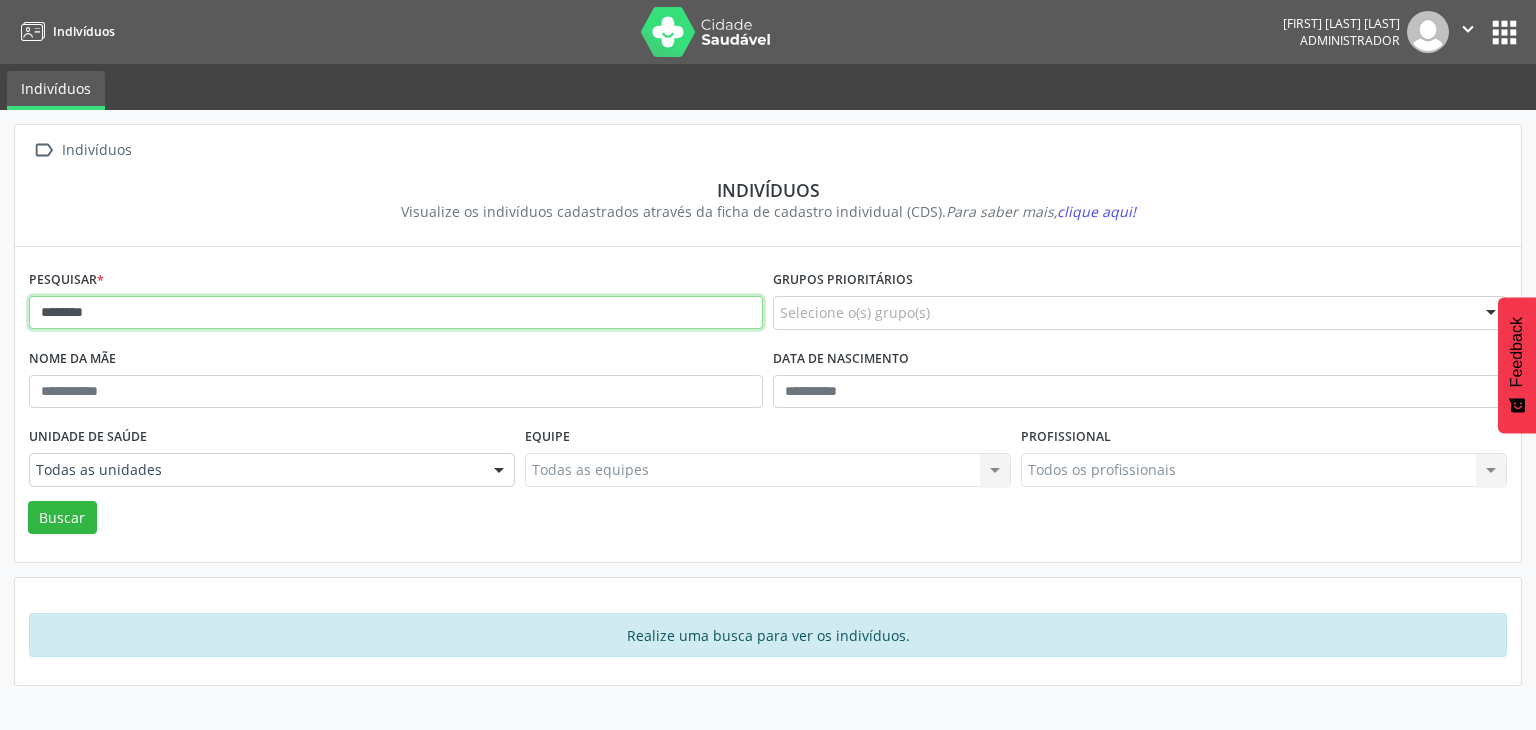 type on "*******" 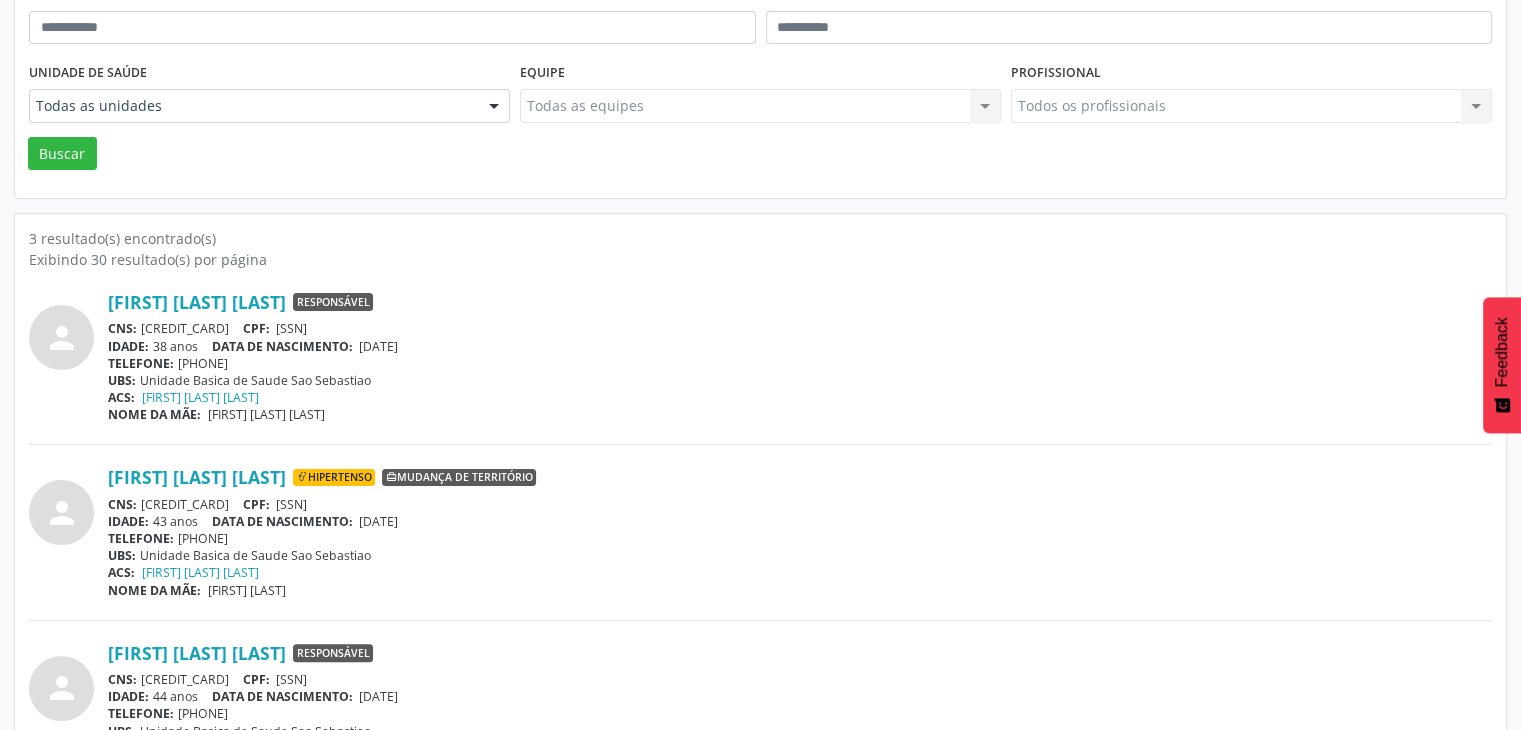 scroll, scrollTop: 435, scrollLeft: 0, axis: vertical 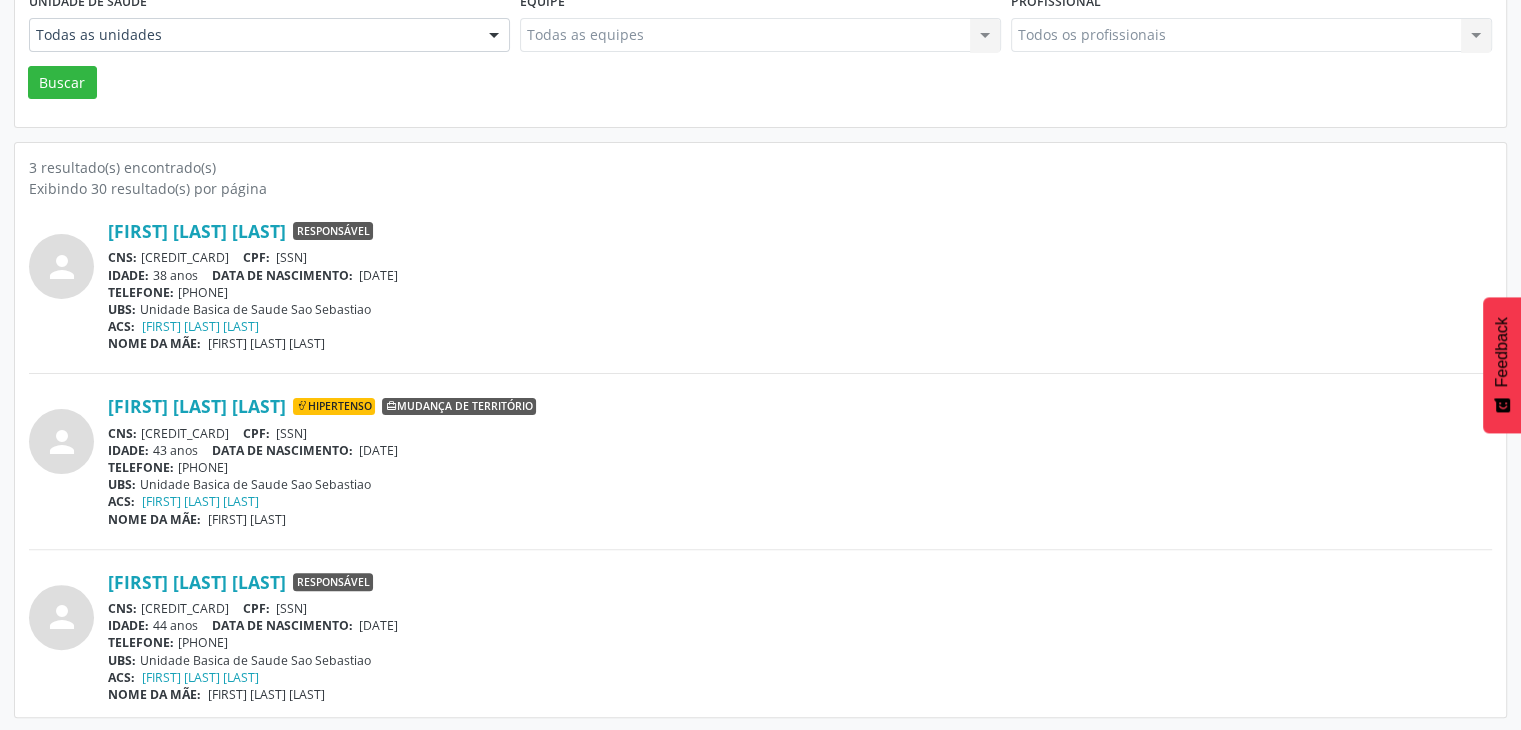 click on "[SSN]" at bounding box center [291, 608] 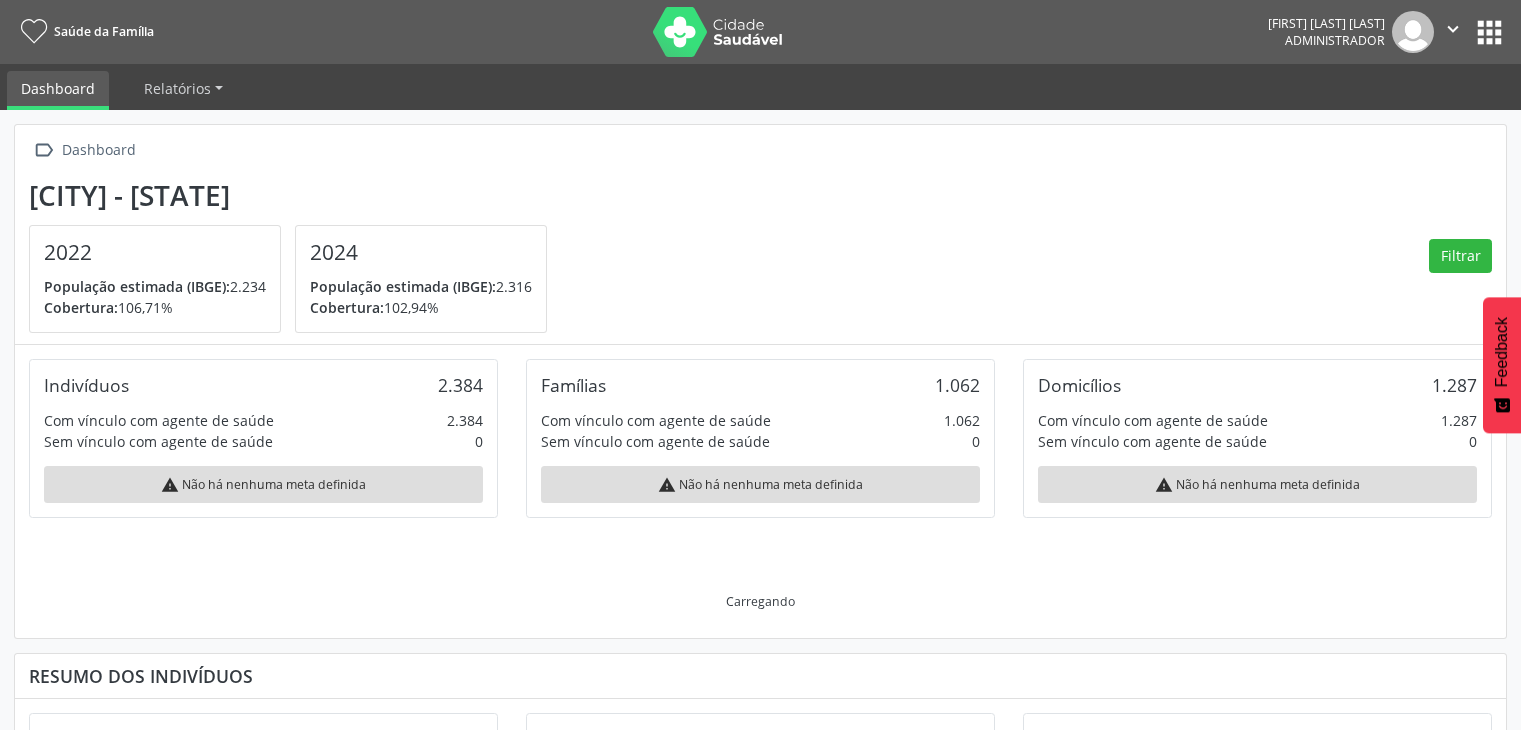 scroll, scrollTop: 0, scrollLeft: 0, axis: both 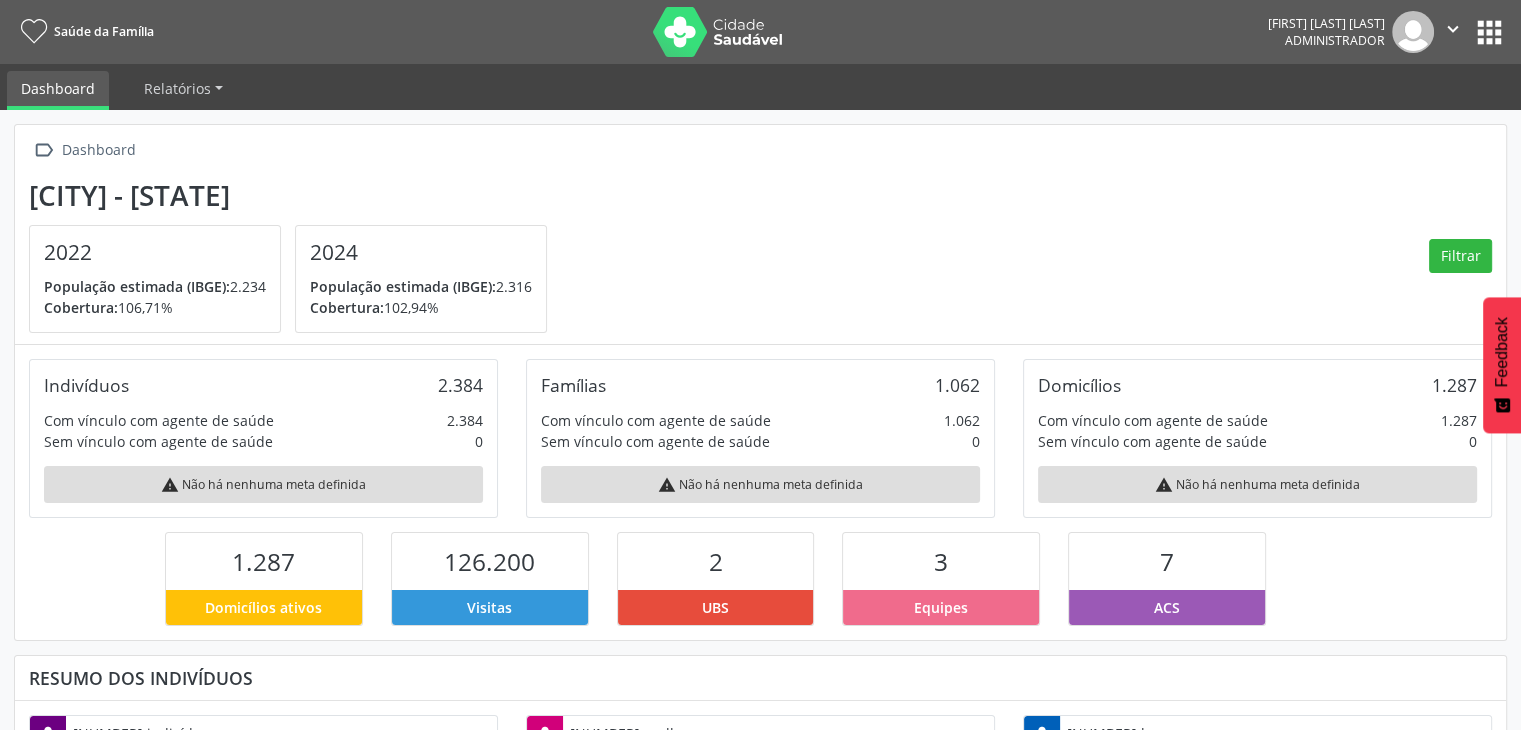 click on "apps" at bounding box center [1489, 32] 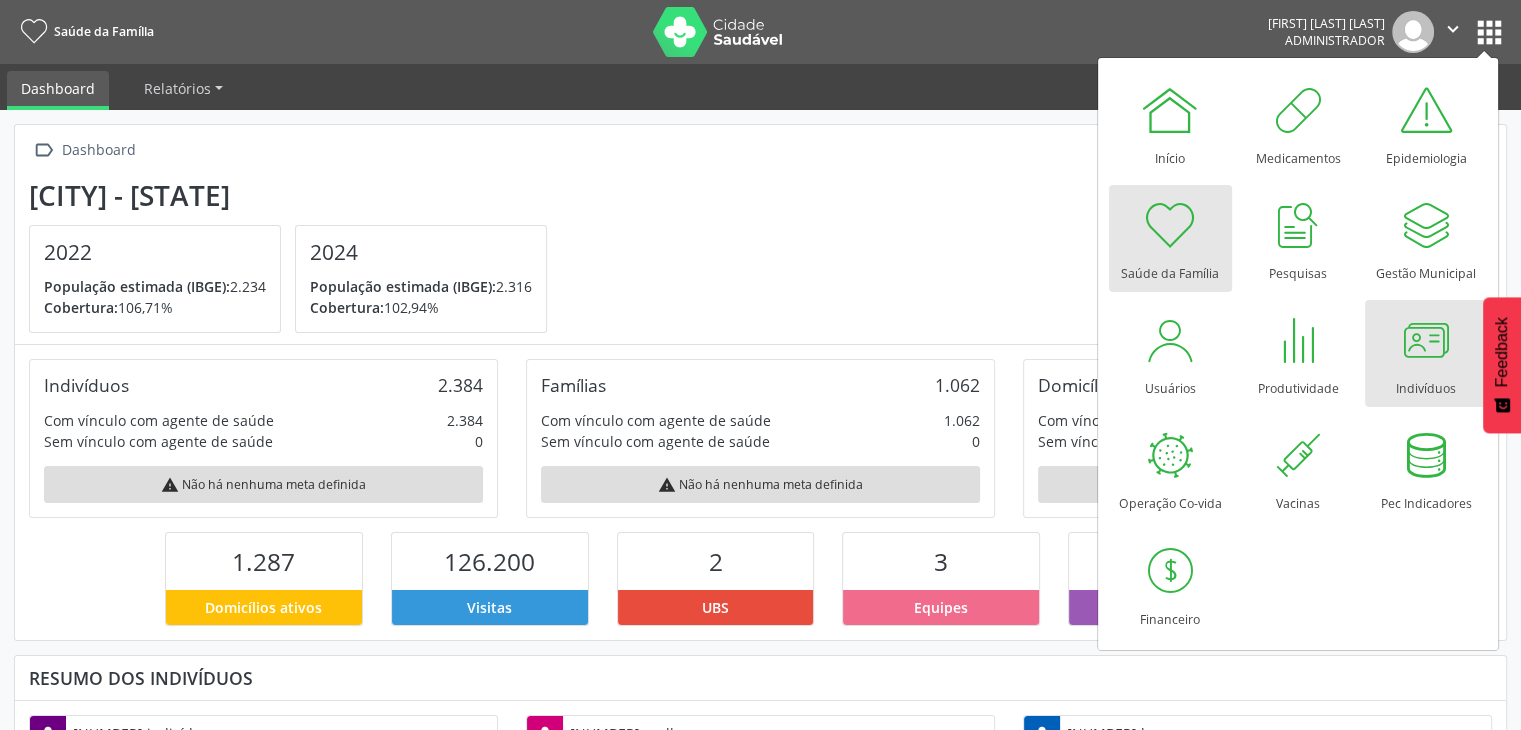 click at bounding box center [1426, 340] 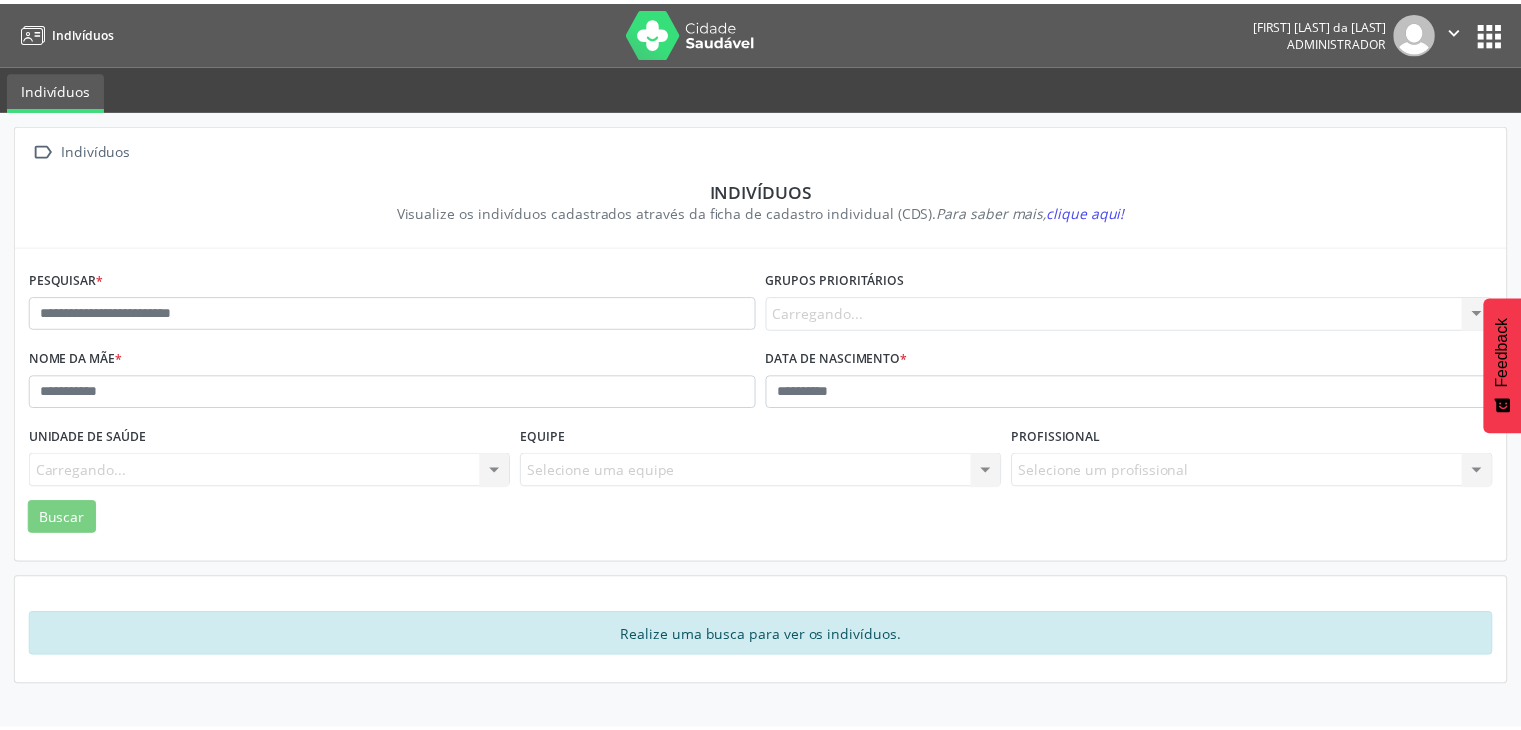 scroll, scrollTop: 0, scrollLeft: 0, axis: both 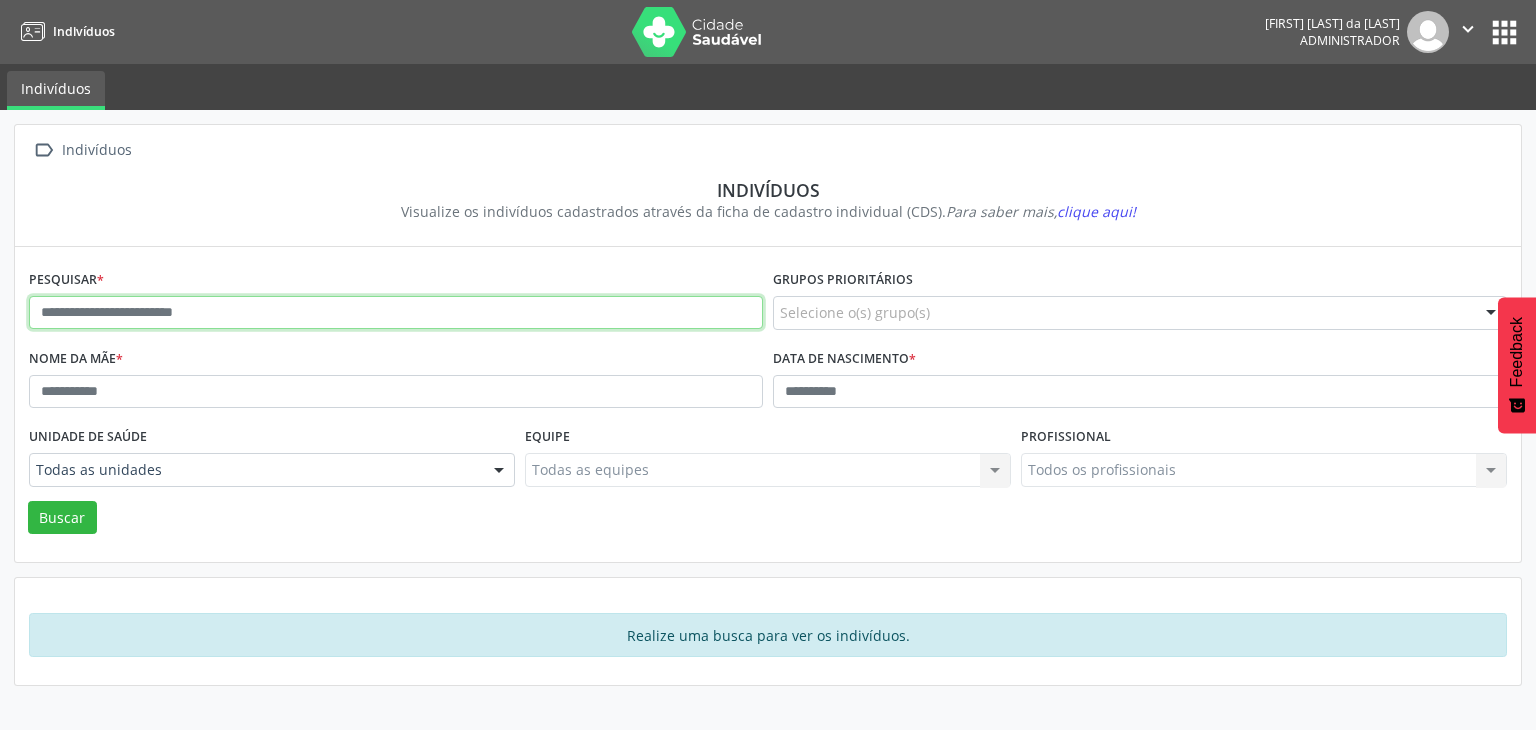 click at bounding box center (396, 313) 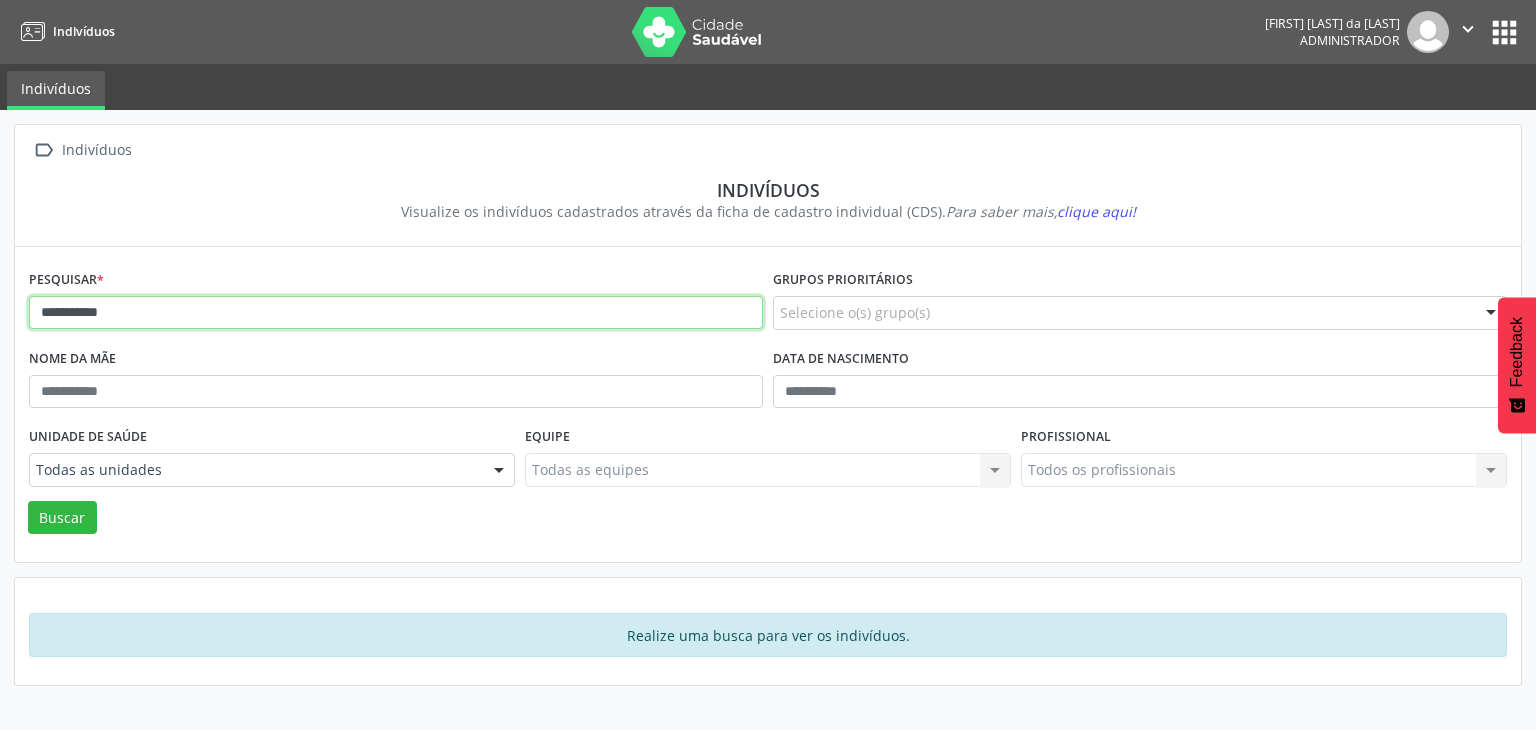 click on "Buscar" at bounding box center (62, 518) 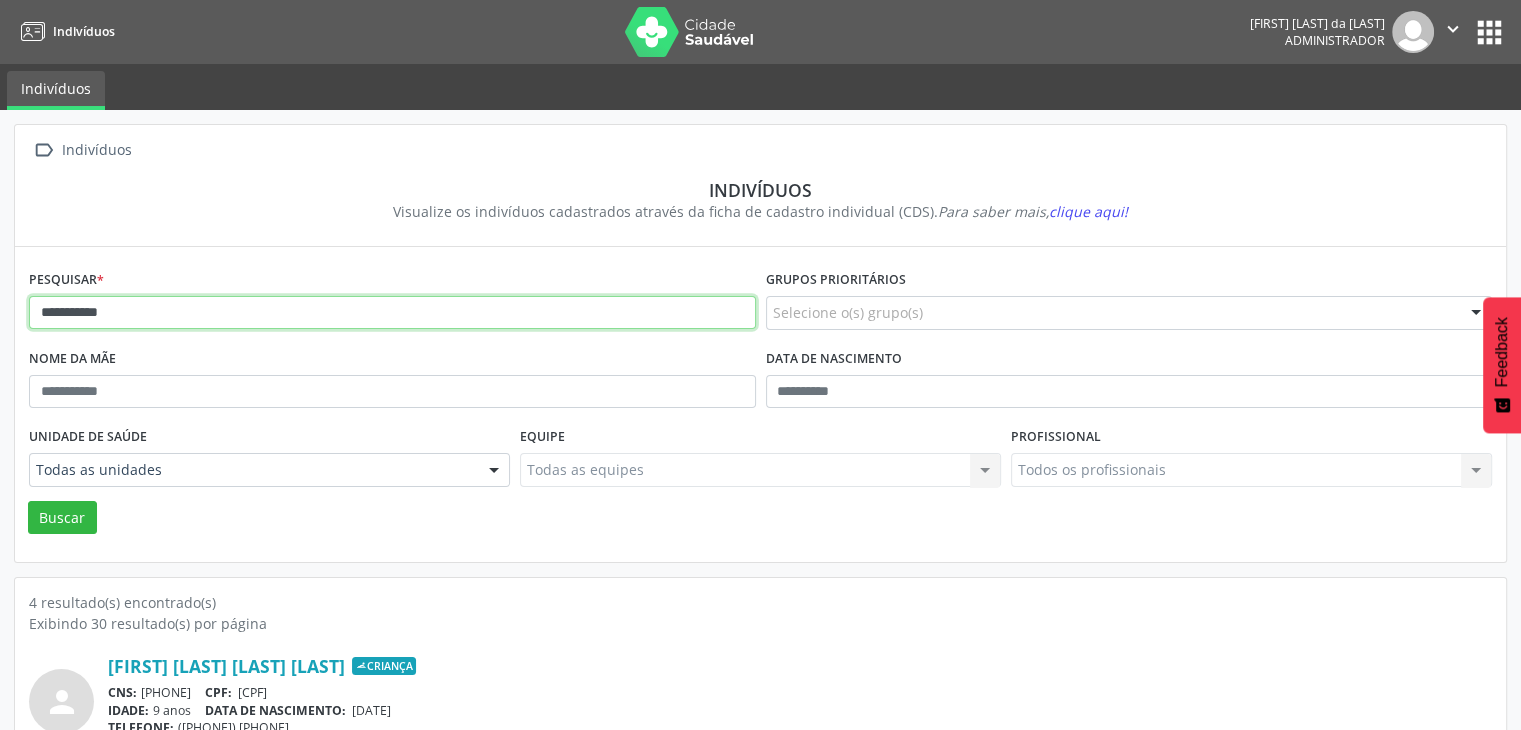 click on "**********" at bounding box center [392, 313] 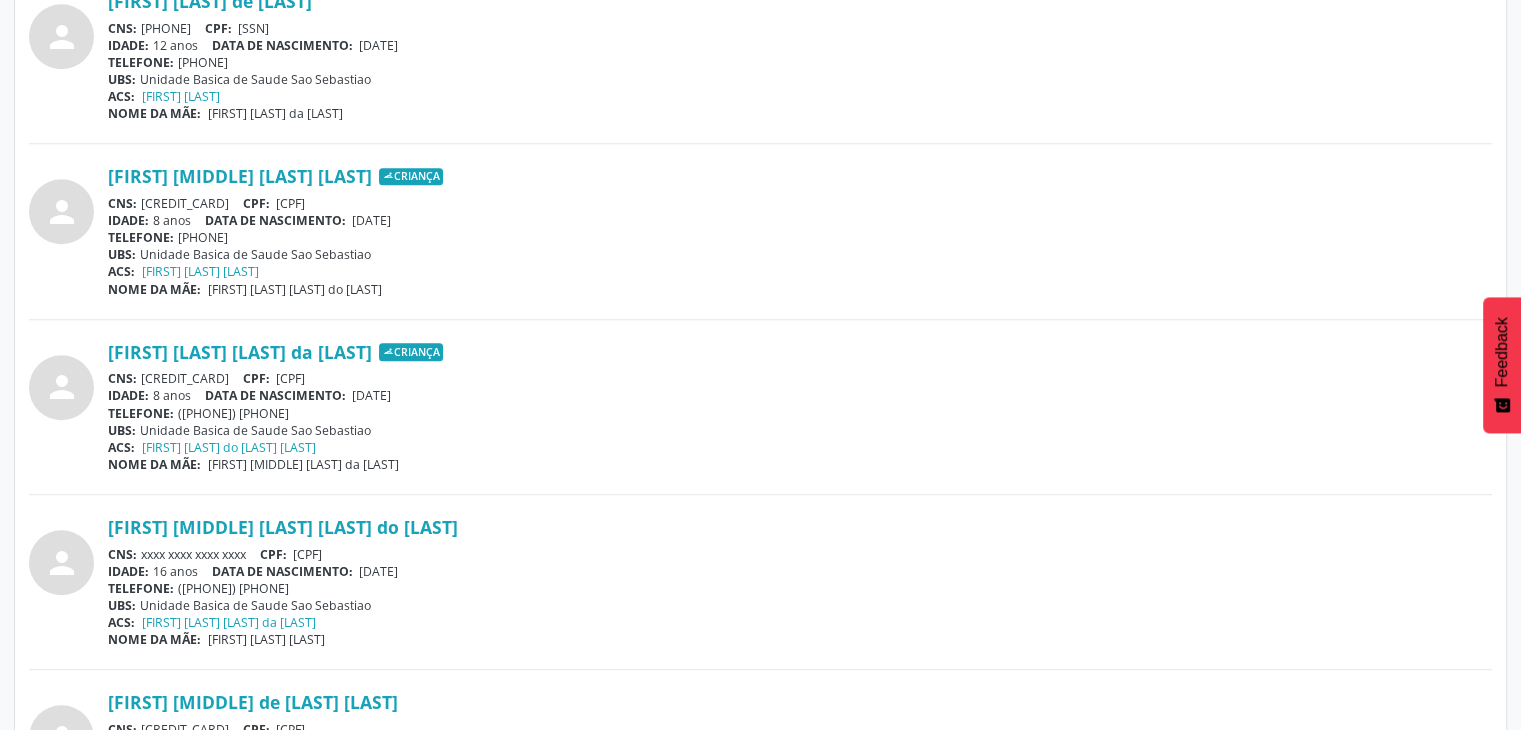 scroll, scrollTop: 1800, scrollLeft: 0, axis: vertical 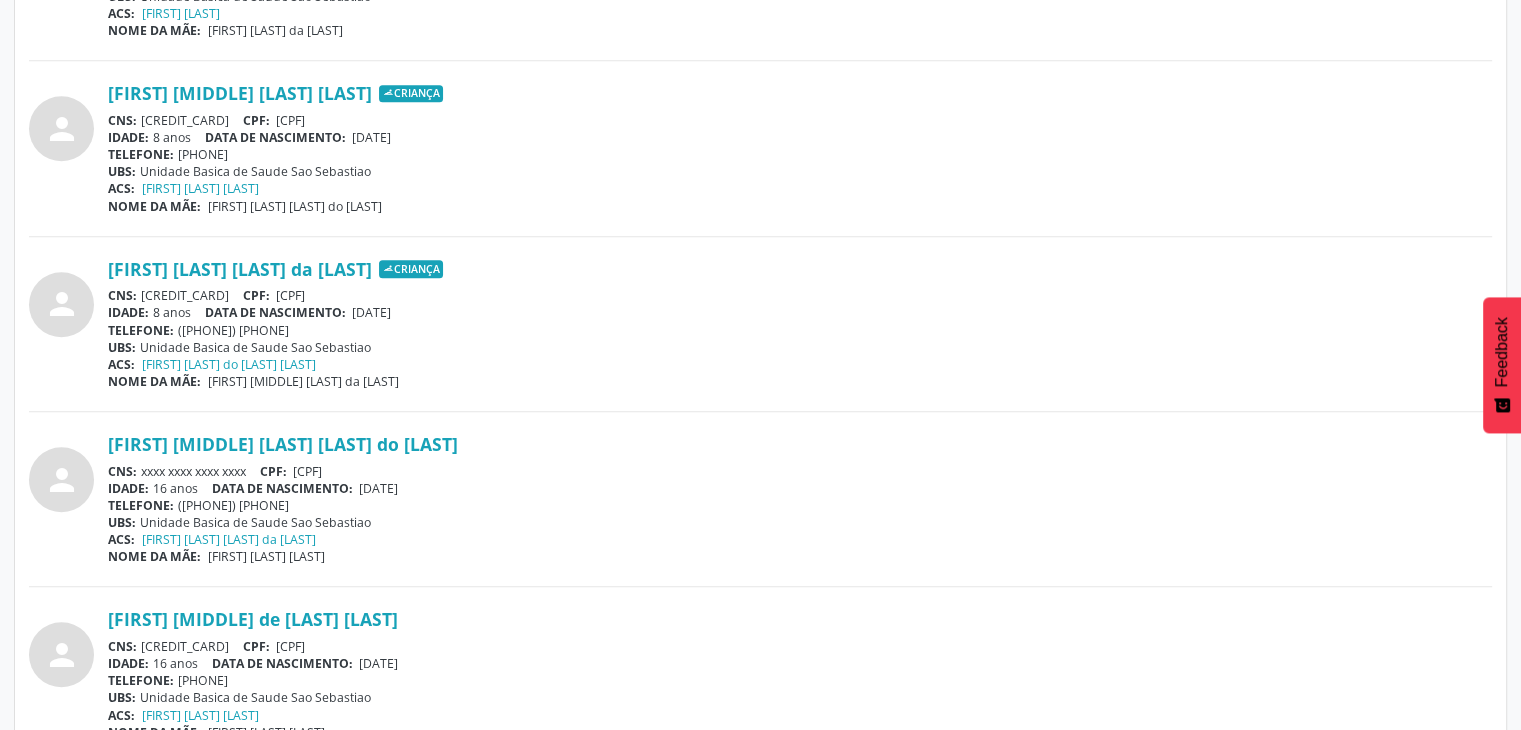 drag, startPoint x: 304, startPoint y: 466, endPoint x: 397, endPoint y: 459, distance: 93.26307 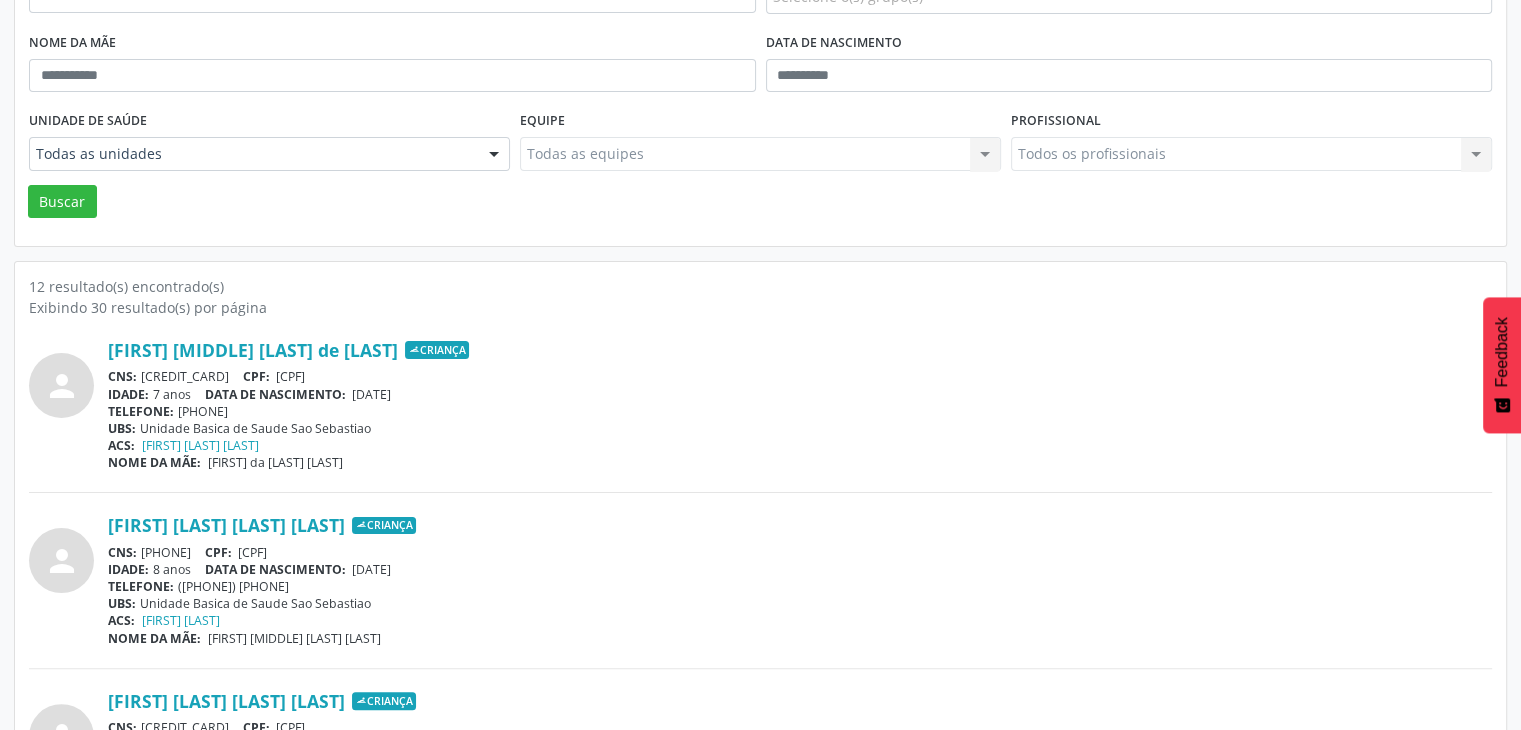 scroll, scrollTop: 0, scrollLeft: 0, axis: both 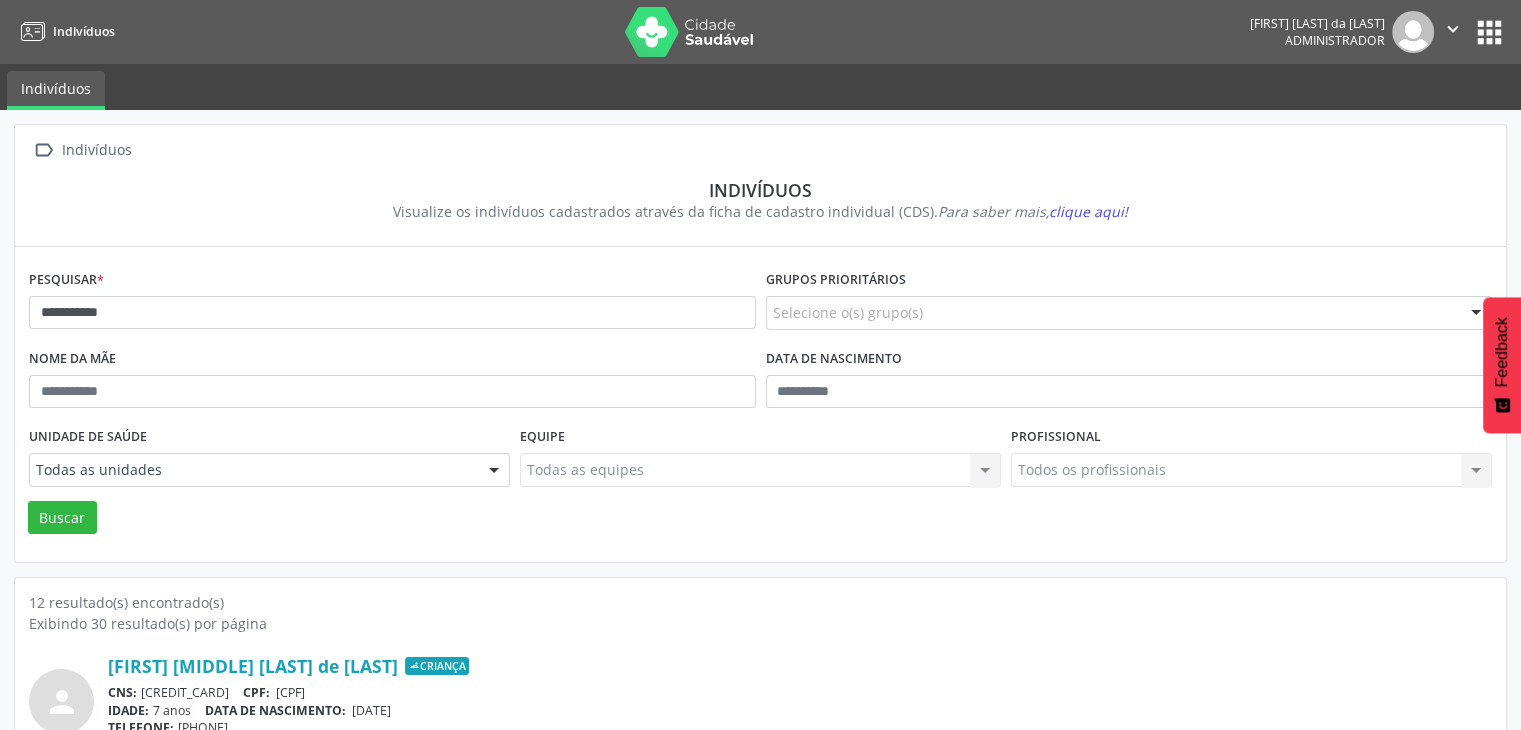 click on "**********" at bounding box center (392, 304) 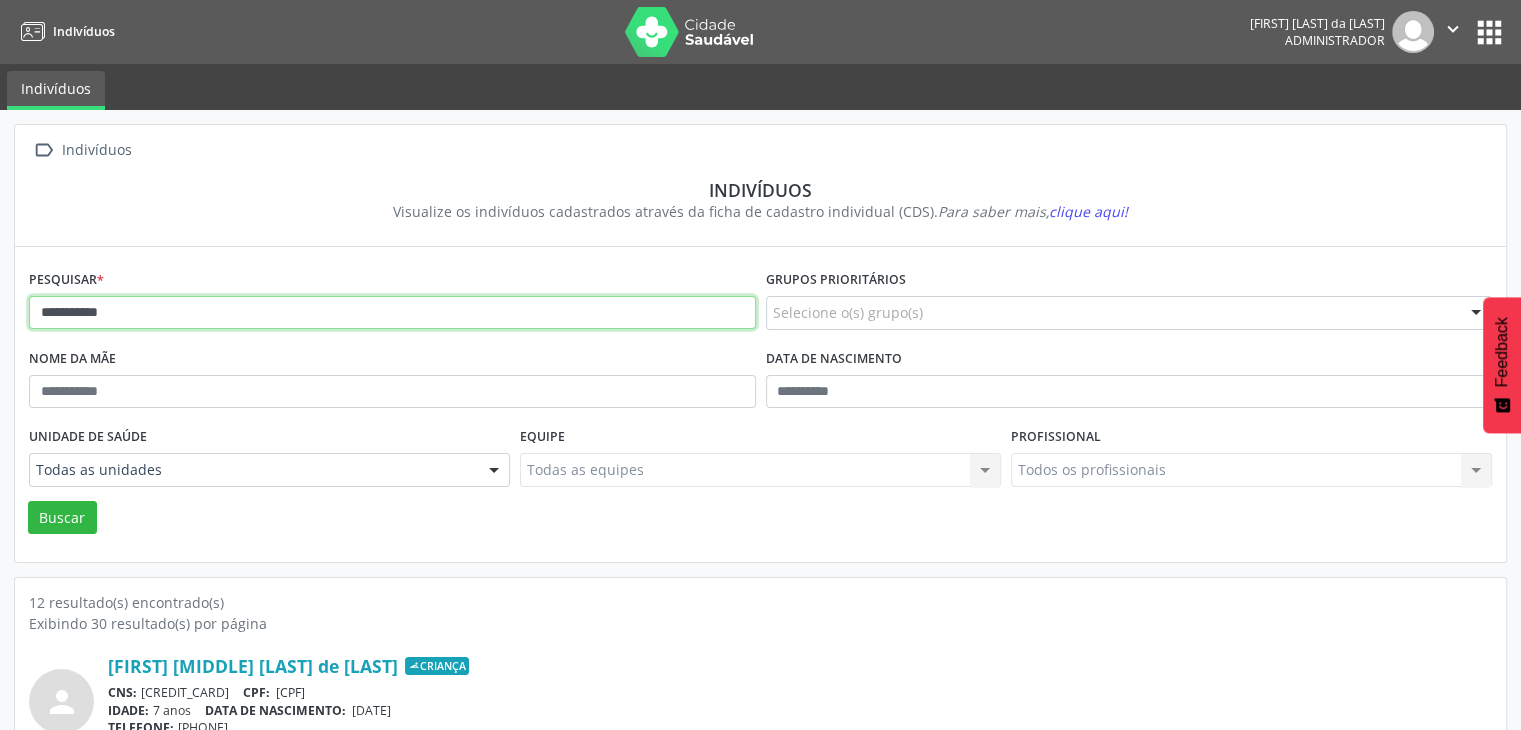 click on "**********" at bounding box center [392, 313] 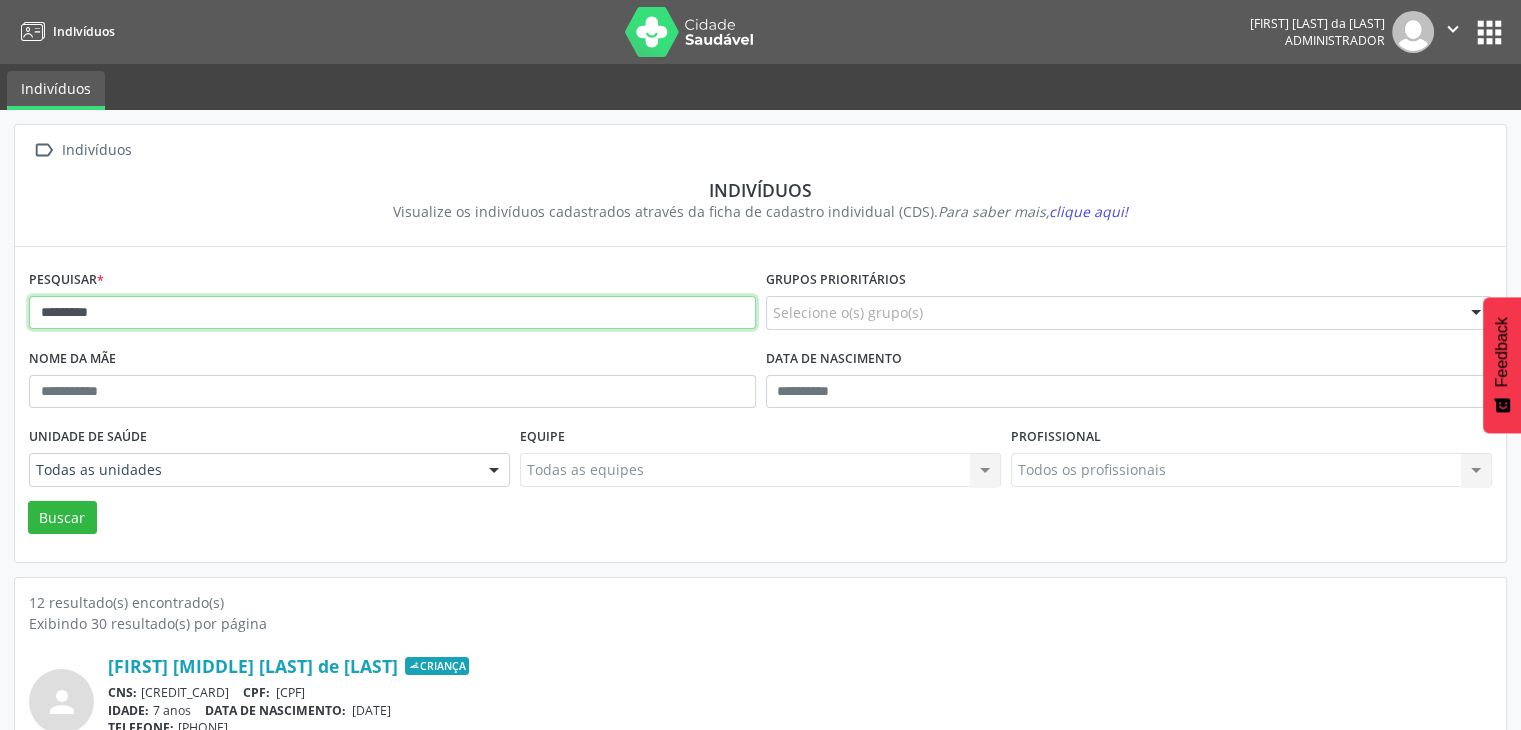 type on "********" 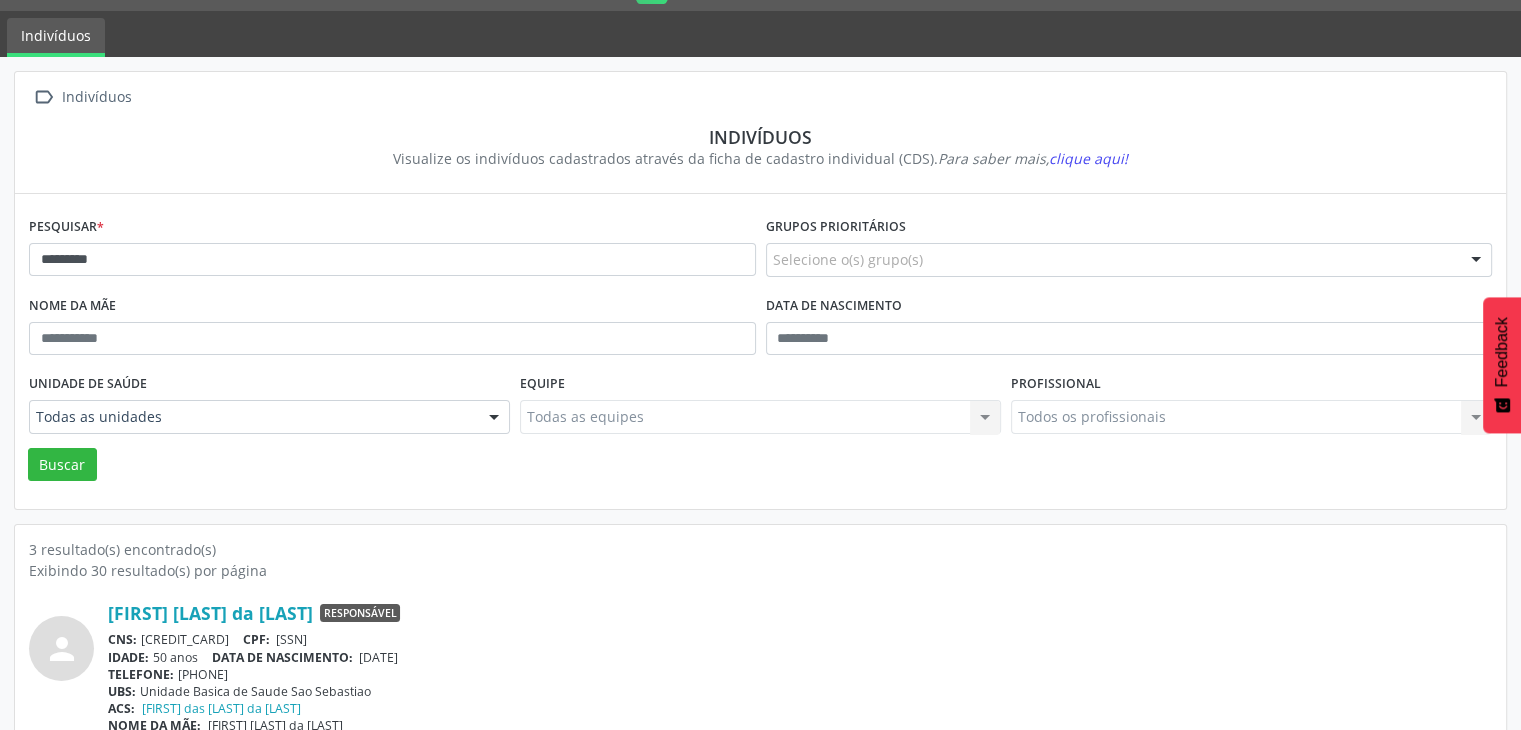 scroll, scrollTop: 200, scrollLeft: 0, axis: vertical 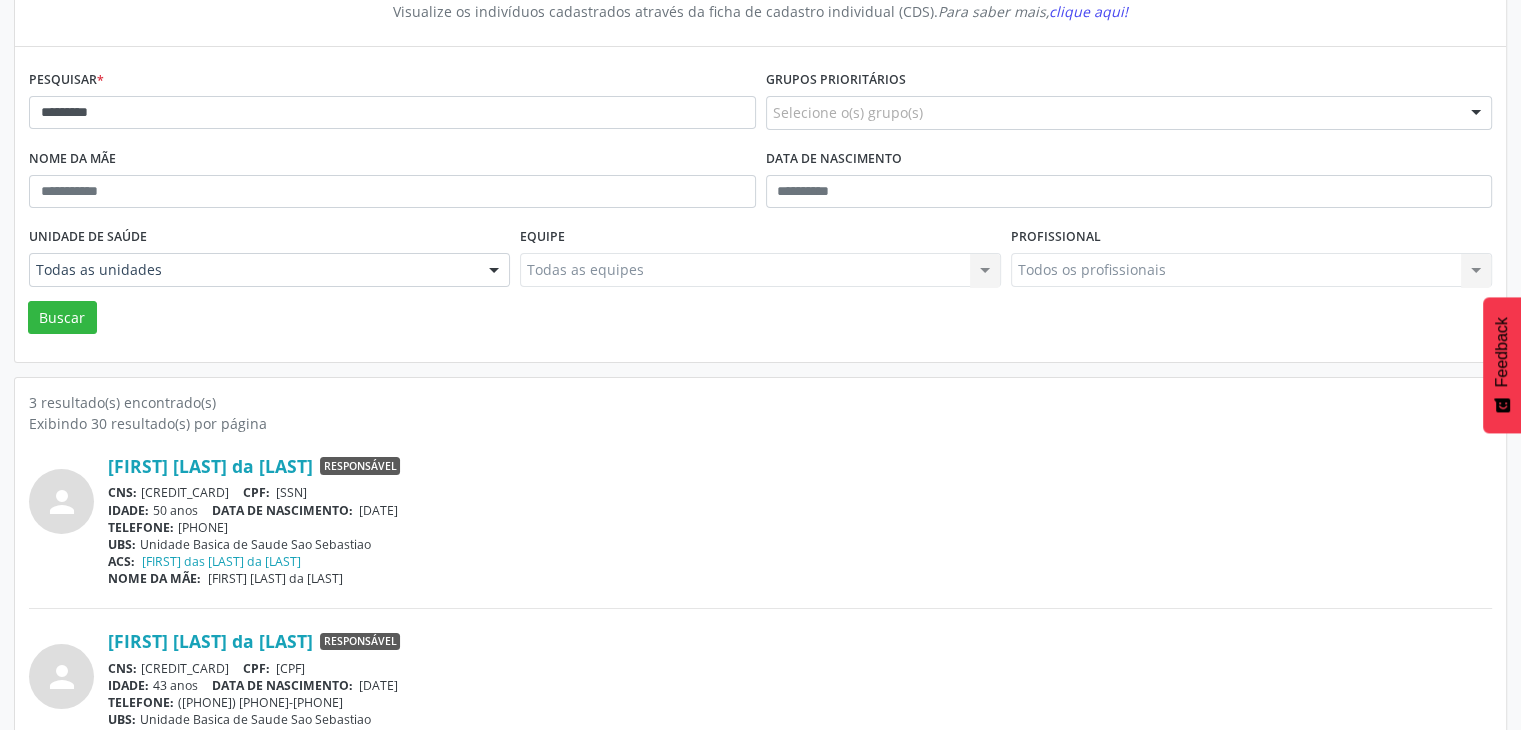 drag, startPoint x: 137, startPoint y: 489, endPoint x: 263, endPoint y: 482, distance: 126.1943 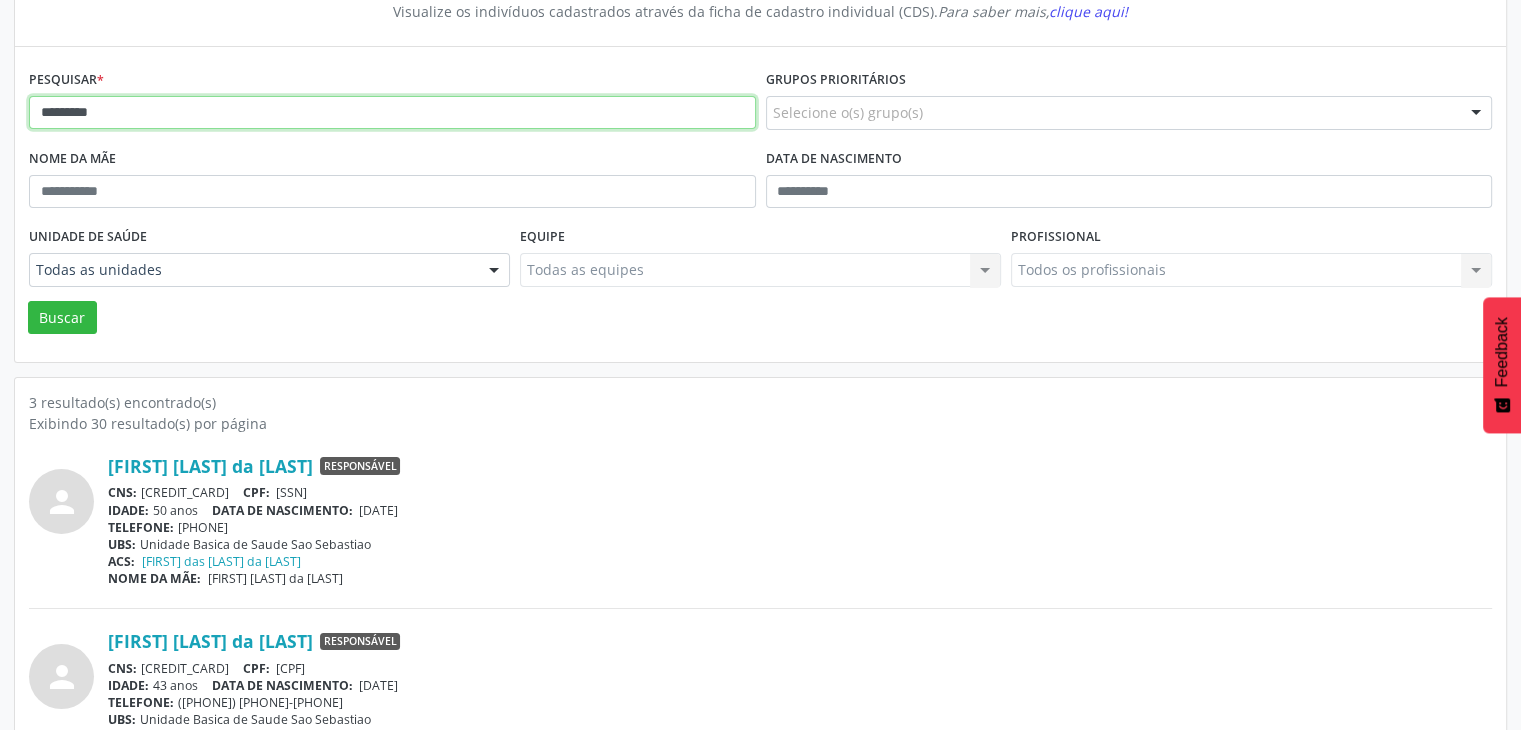 click on "********" at bounding box center (392, 113) 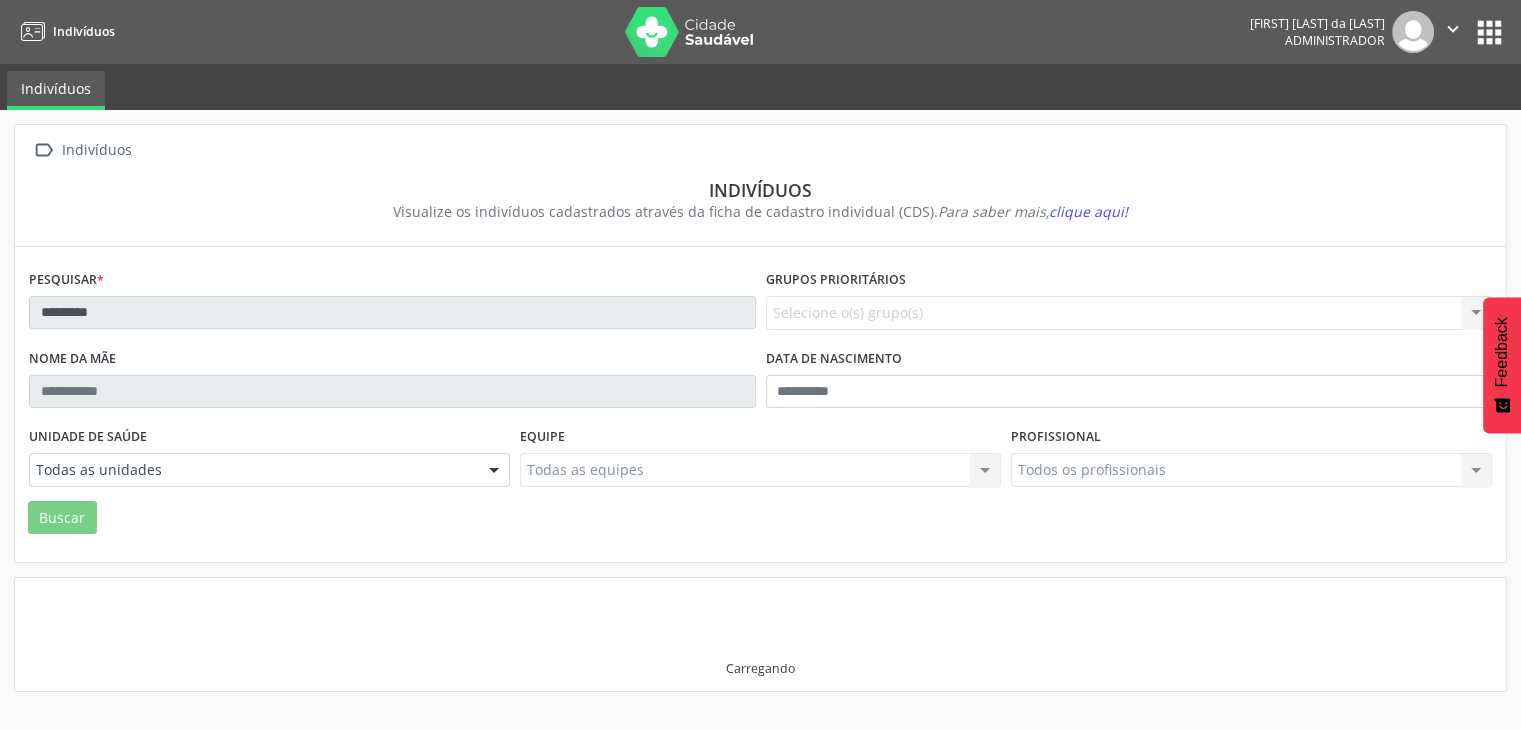 scroll, scrollTop: 0, scrollLeft: 0, axis: both 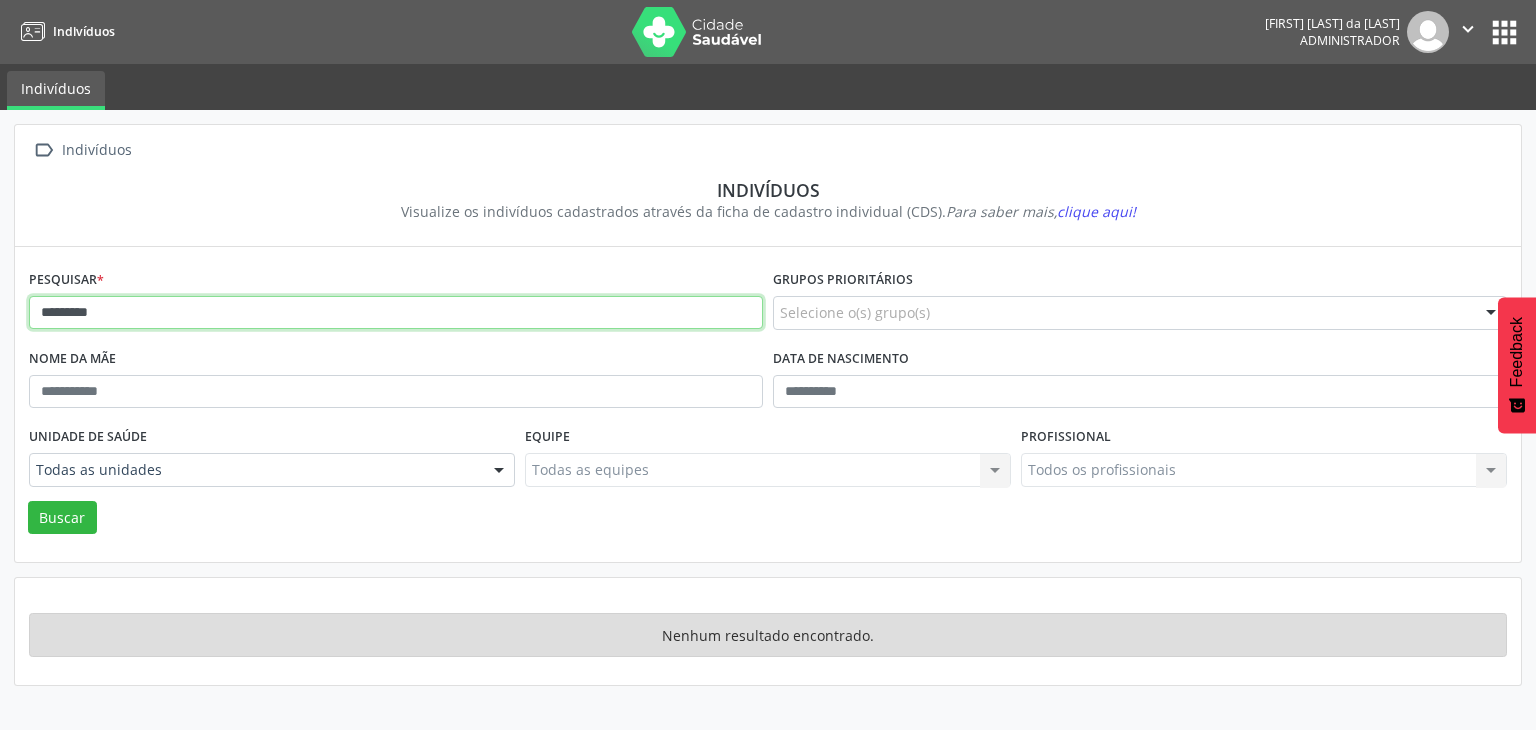 click on "********" at bounding box center [396, 313] 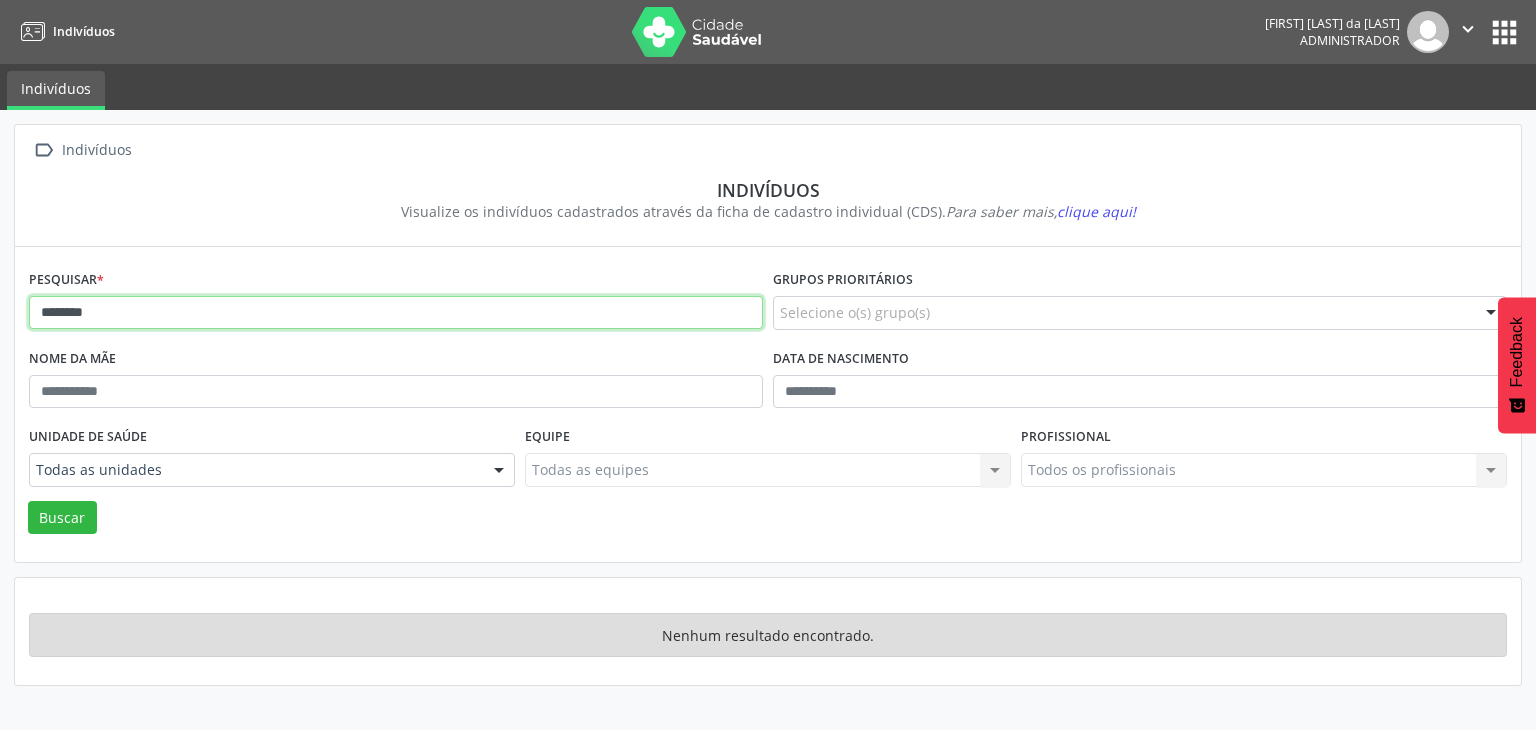 type on "*******" 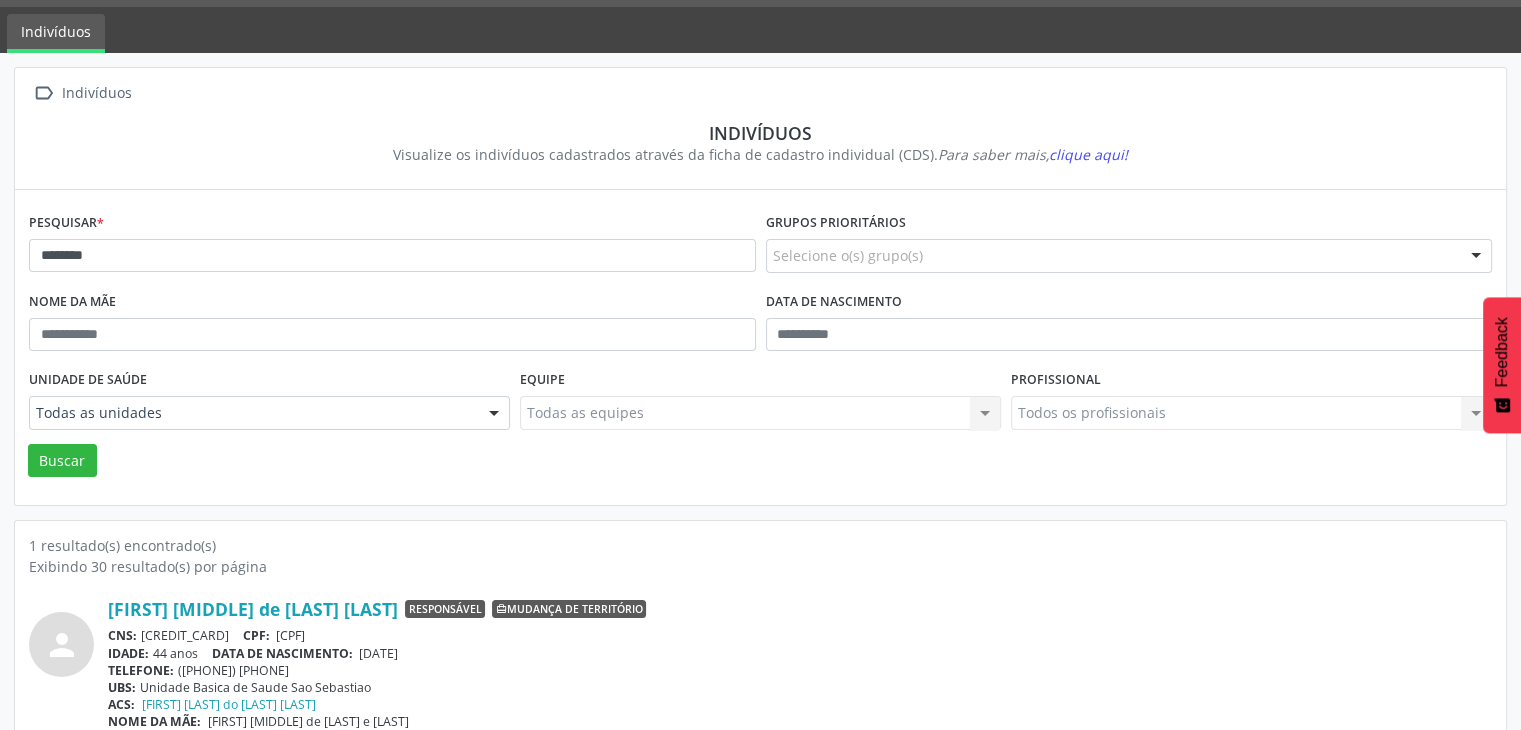 scroll, scrollTop: 84, scrollLeft: 0, axis: vertical 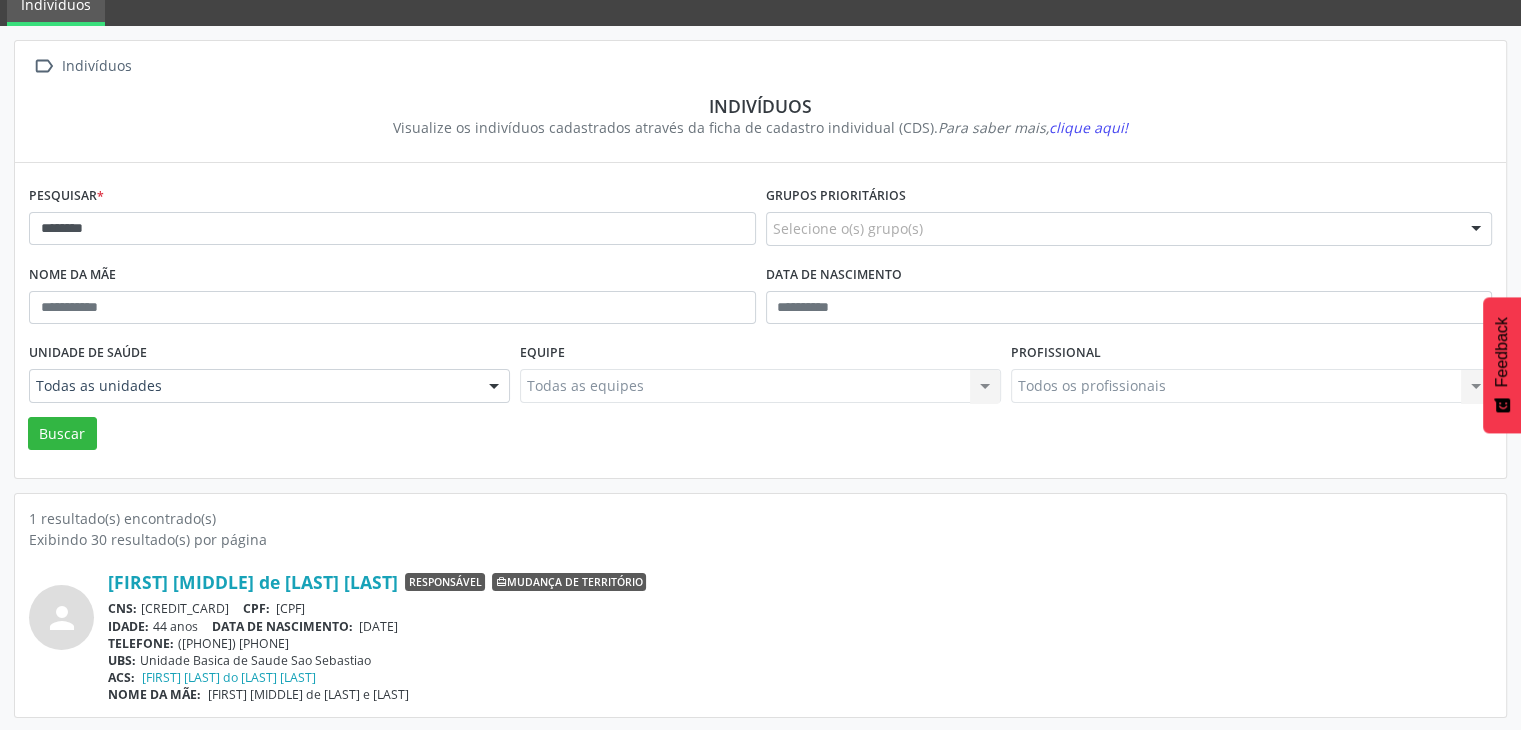 drag, startPoint x: 144, startPoint y: 610, endPoint x: 254, endPoint y: 601, distance: 110.36757 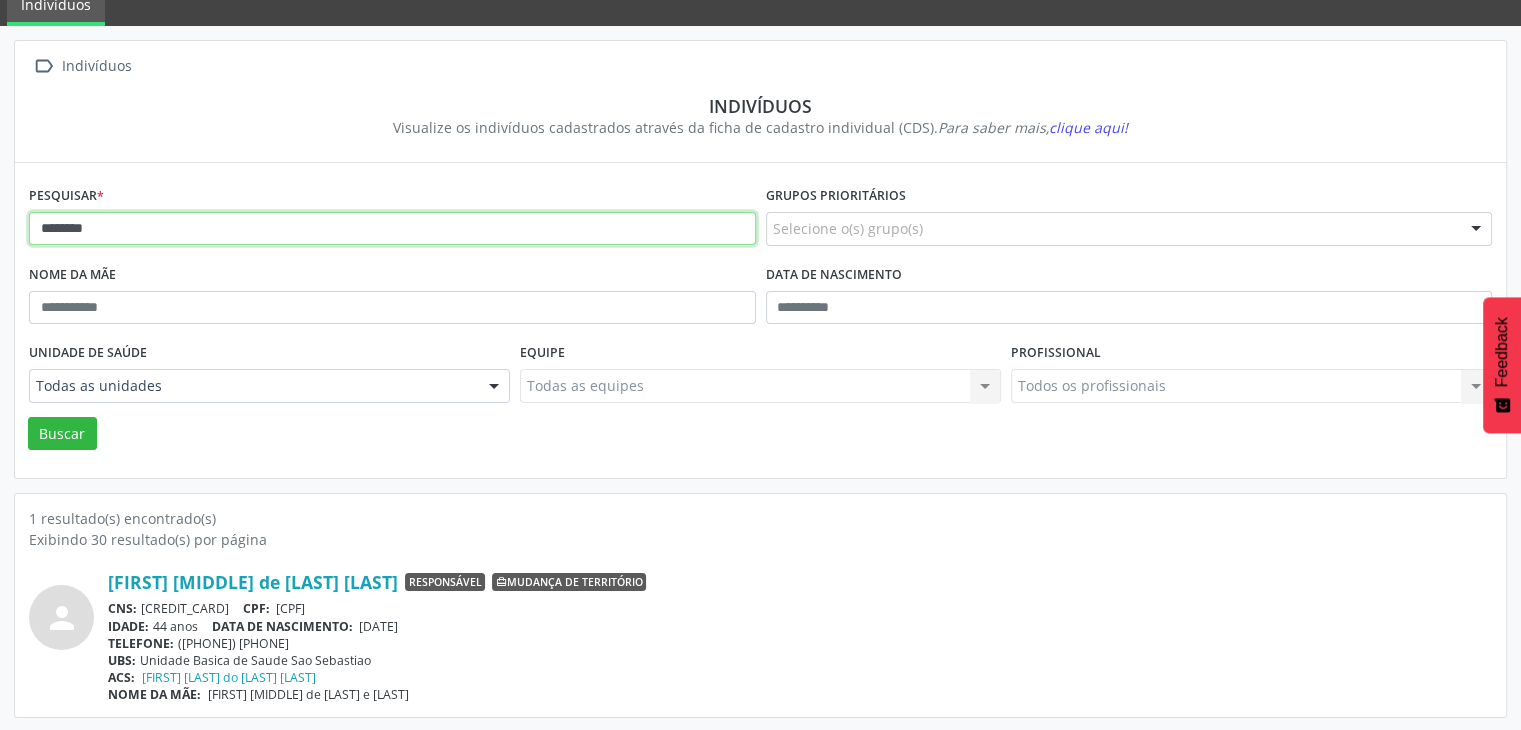 click on "*******" at bounding box center [392, 229] 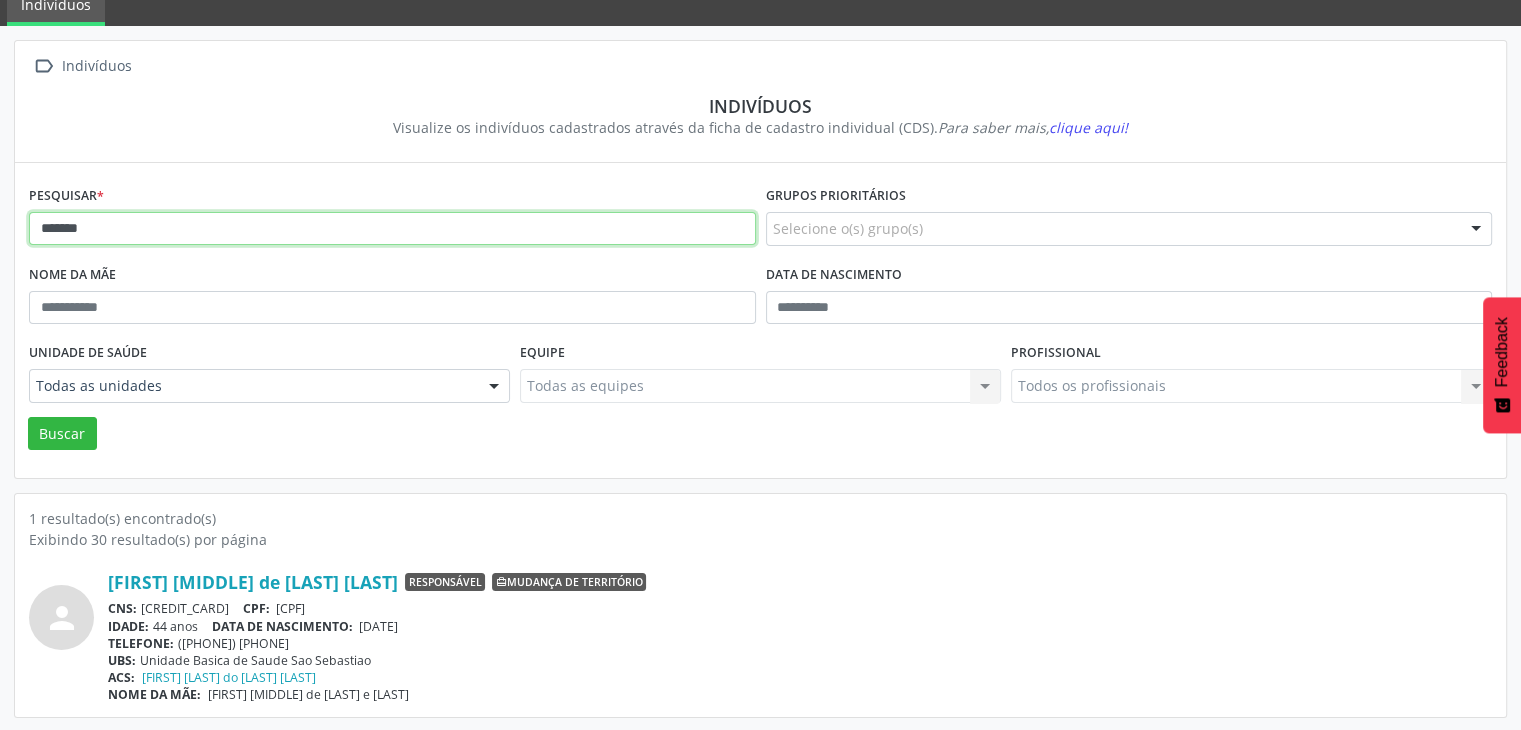 type on "*******" 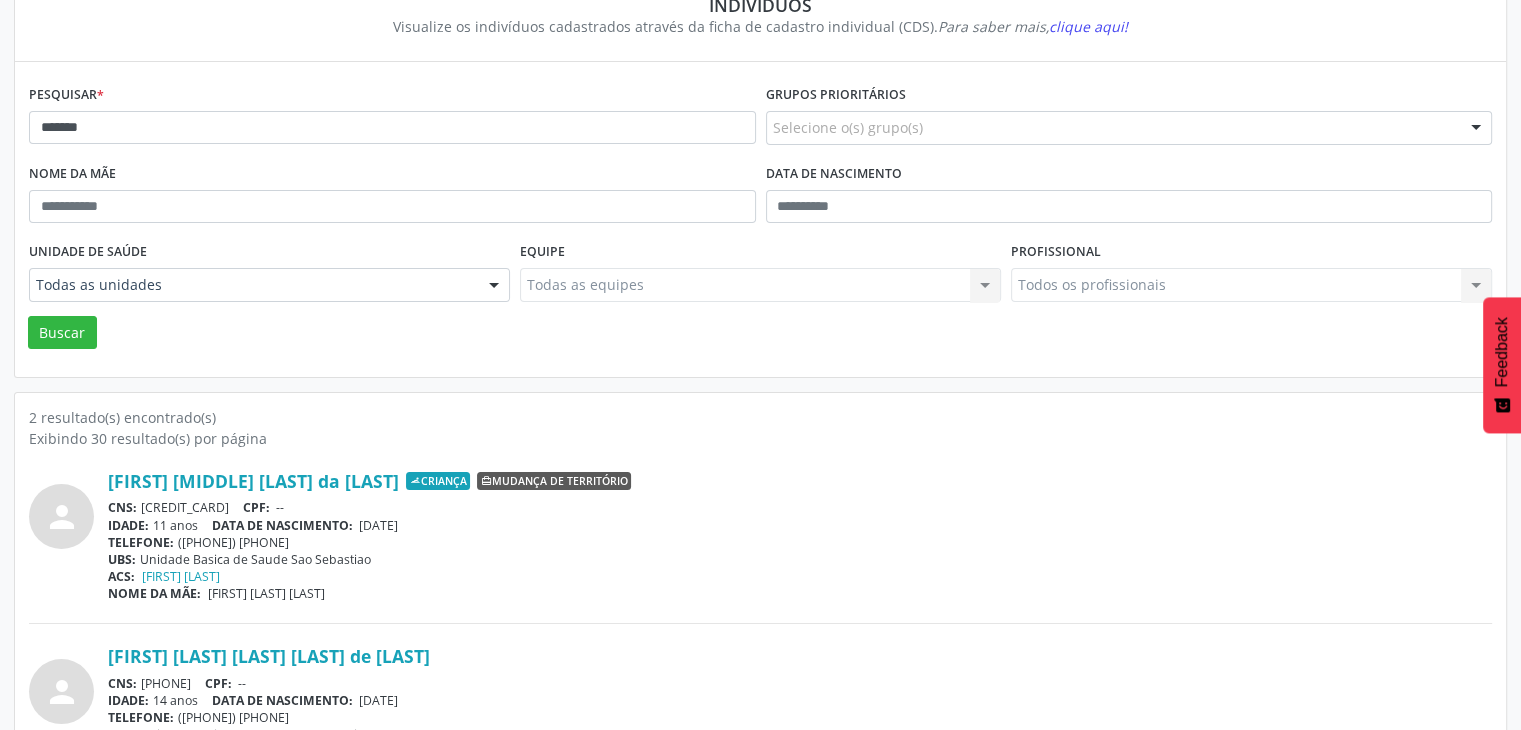 scroll, scrollTop: 260, scrollLeft: 0, axis: vertical 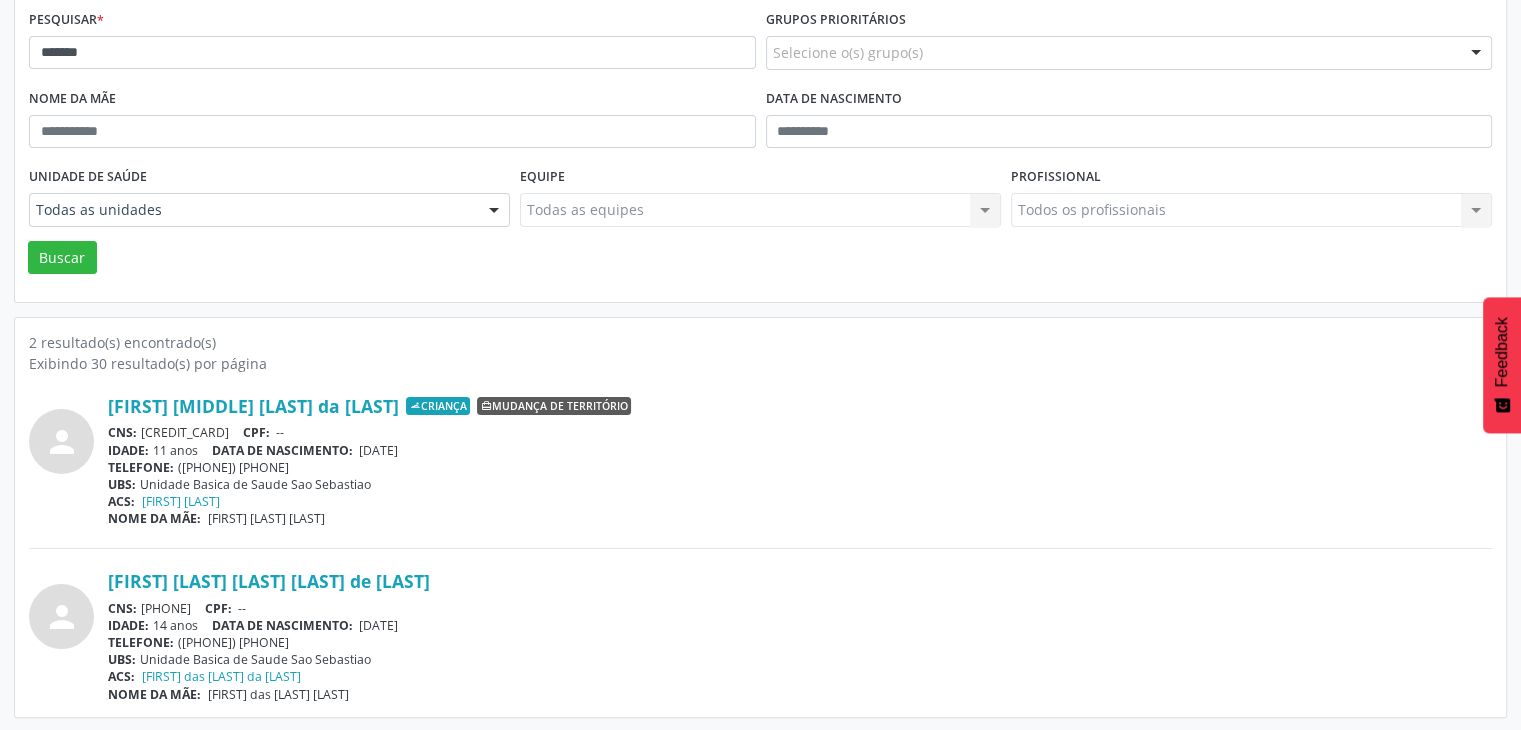drag, startPoint x: 144, startPoint y: 601, endPoint x: 259, endPoint y: 600, distance: 115.00435 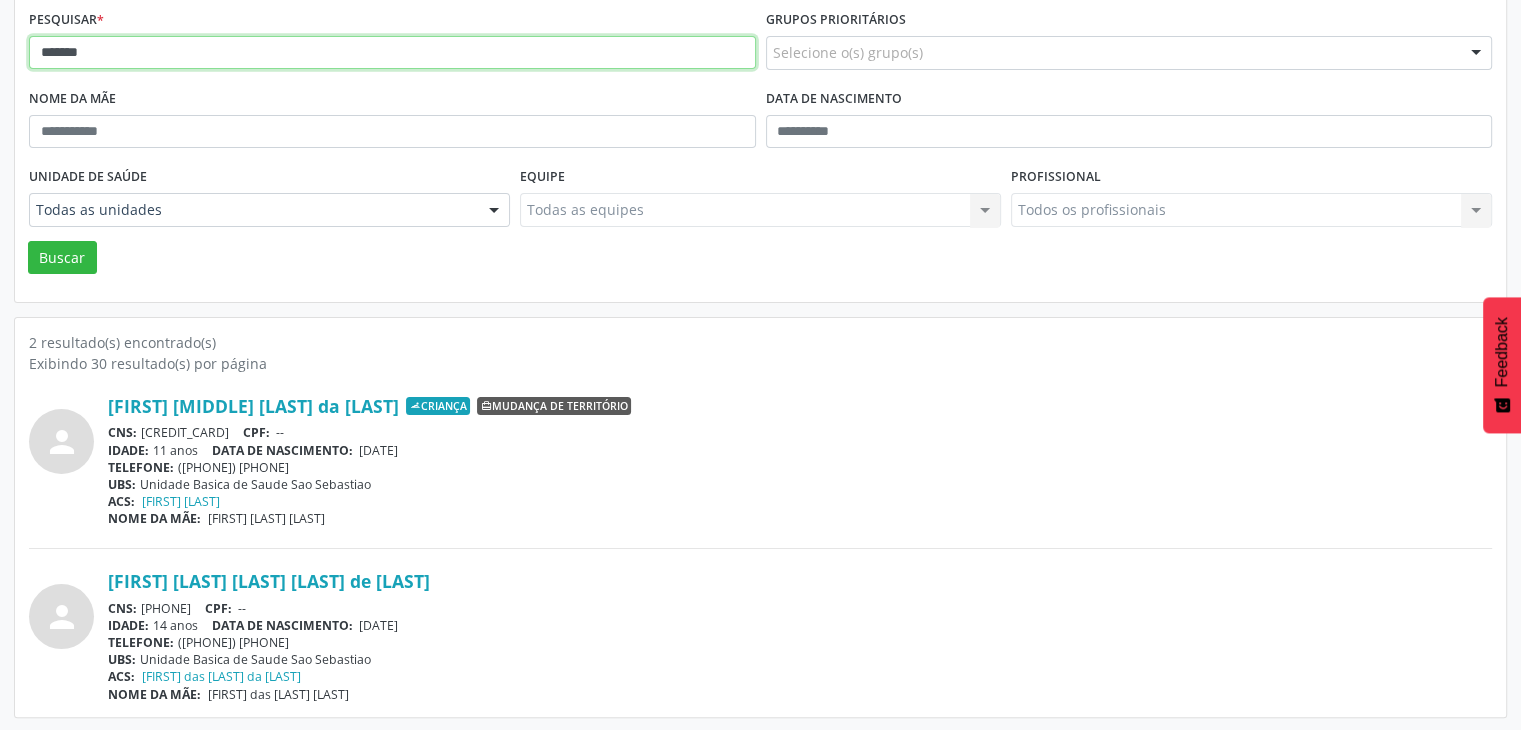 click on "*******" at bounding box center [392, 53] 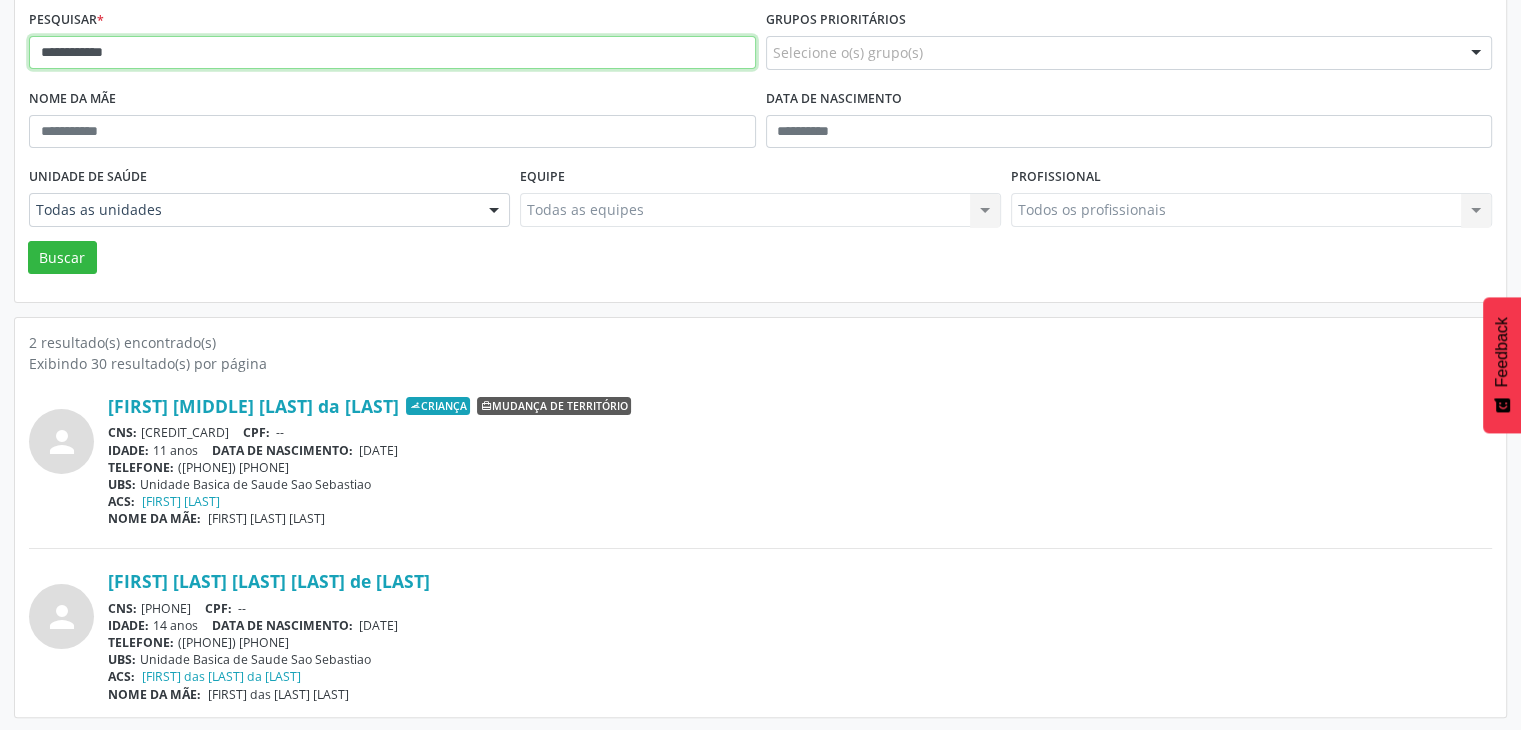 click on "Buscar" at bounding box center (62, 258) 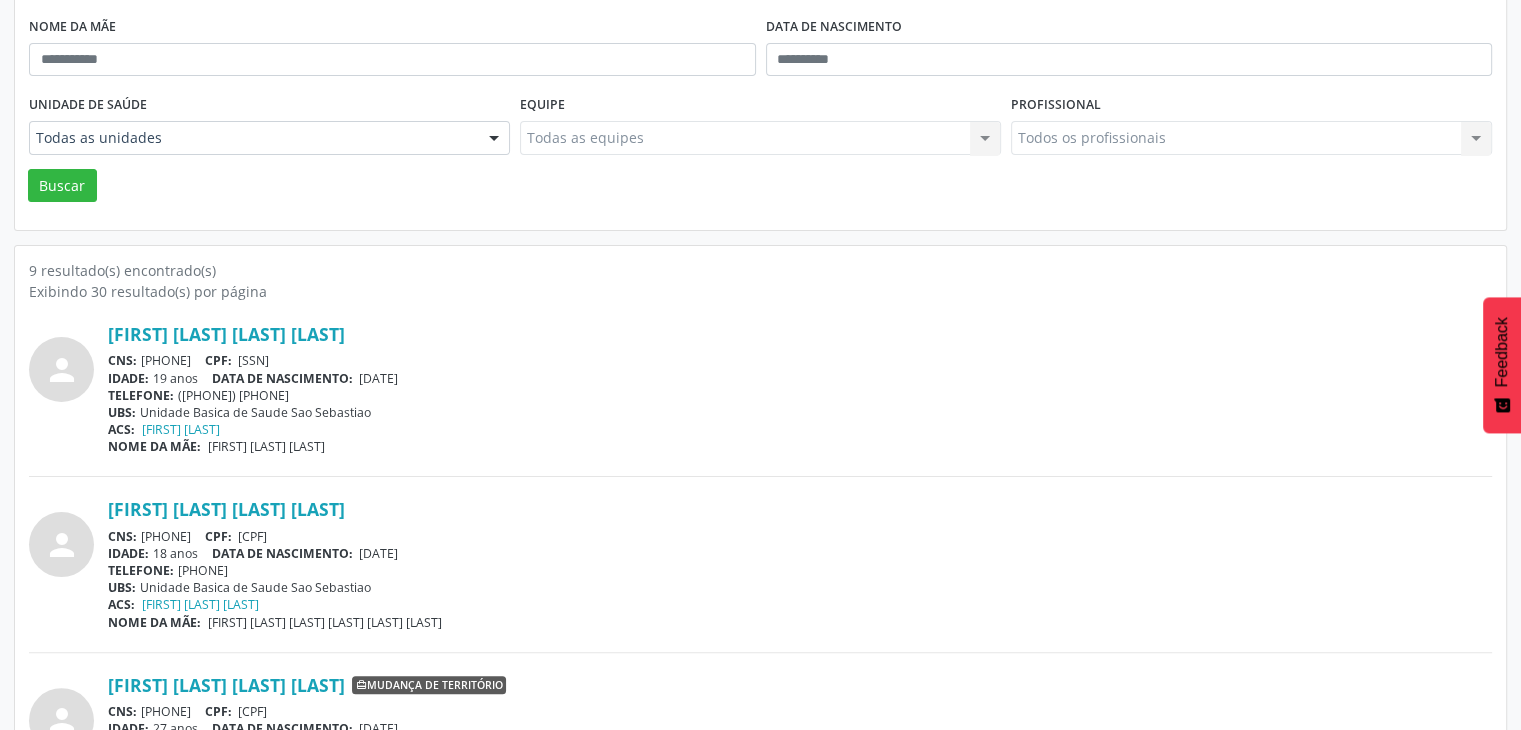 scroll, scrollTop: 185, scrollLeft: 0, axis: vertical 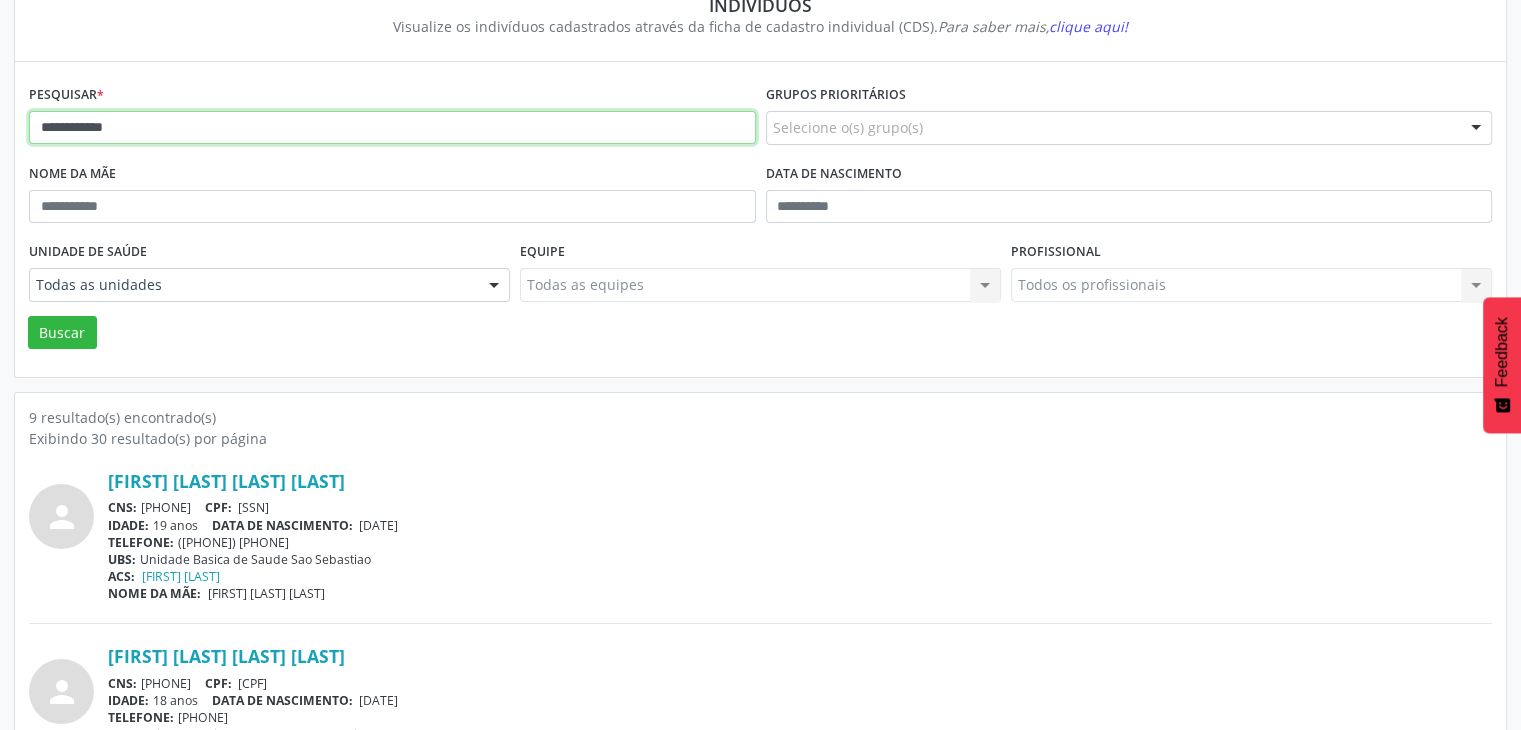 click on "**********" at bounding box center (392, 128) 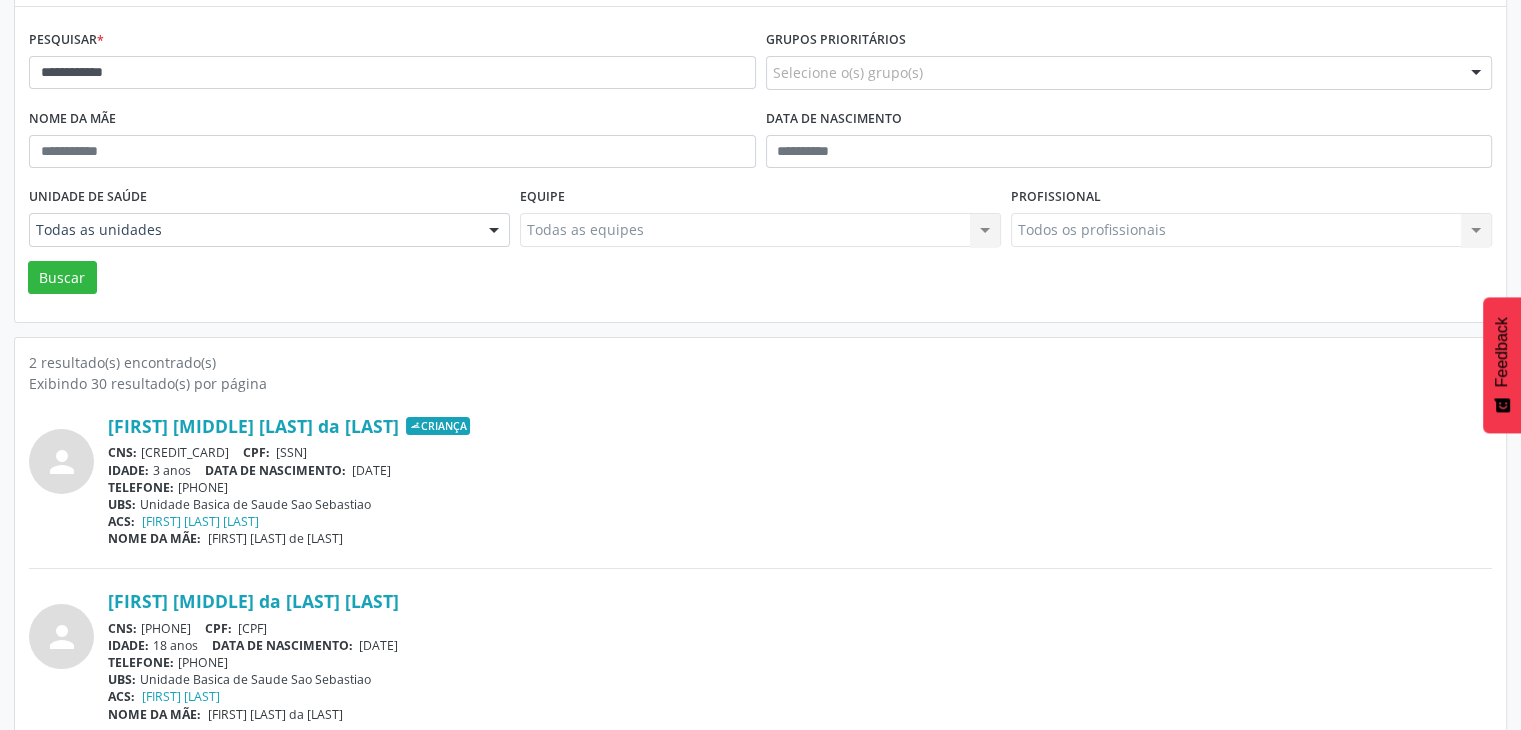 scroll, scrollTop: 260, scrollLeft: 0, axis: vertical 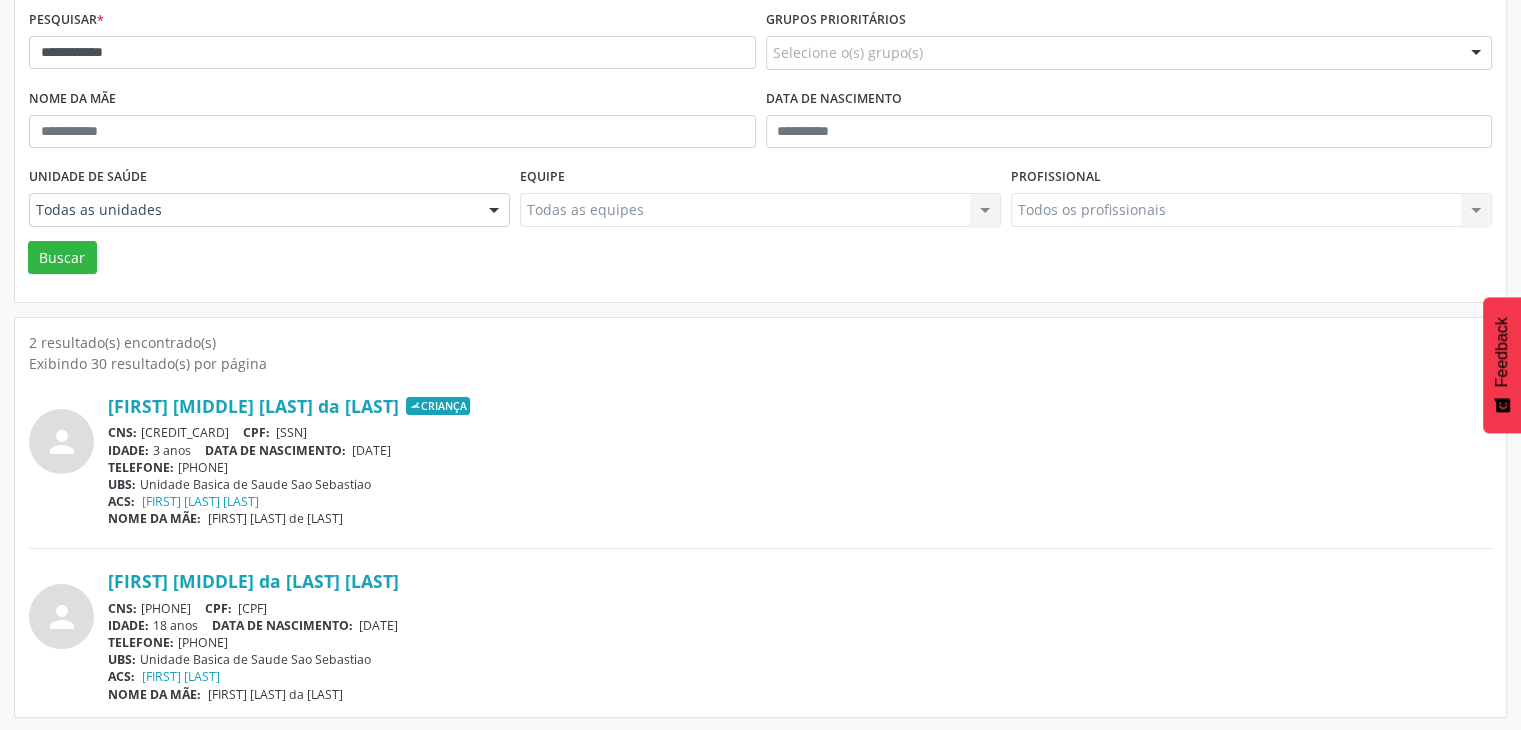 drag, startPoint x: 140, startPoint y: 602, endPoint x: 256, endPoint y: 604, distance: 116.01724 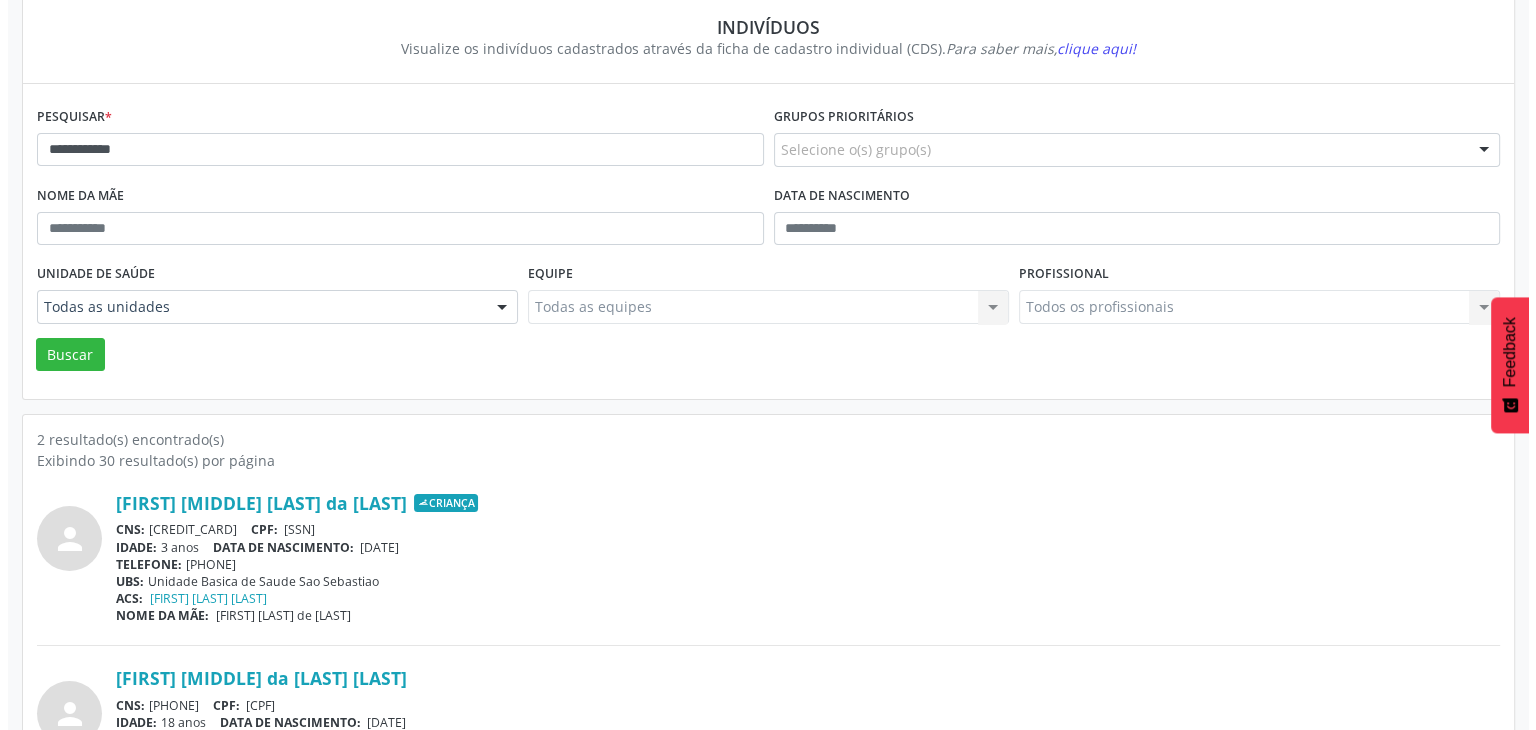 scroll, scrollTop: 0, scrollLeft: 0, axis: both 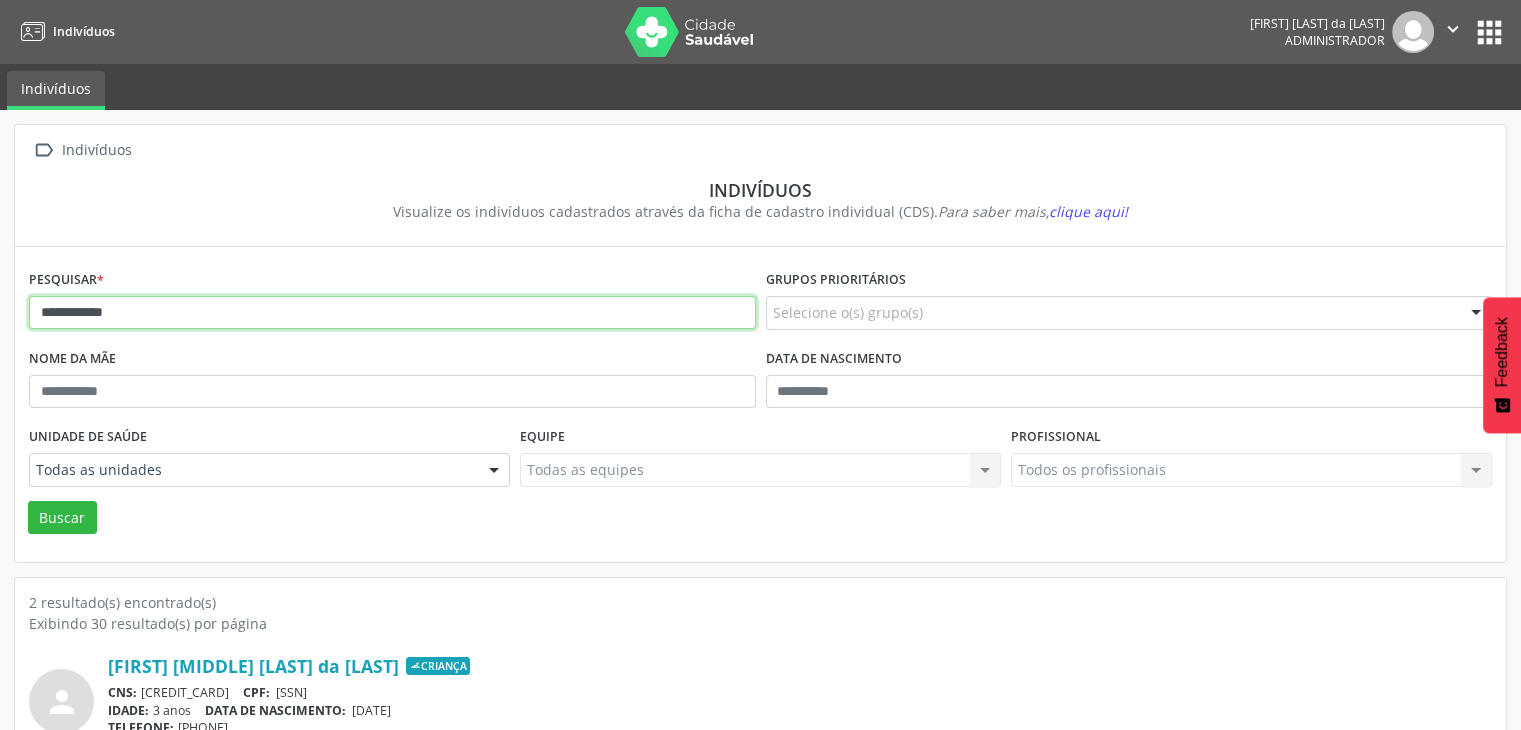click on "**********" at bounding box center [392, 313] 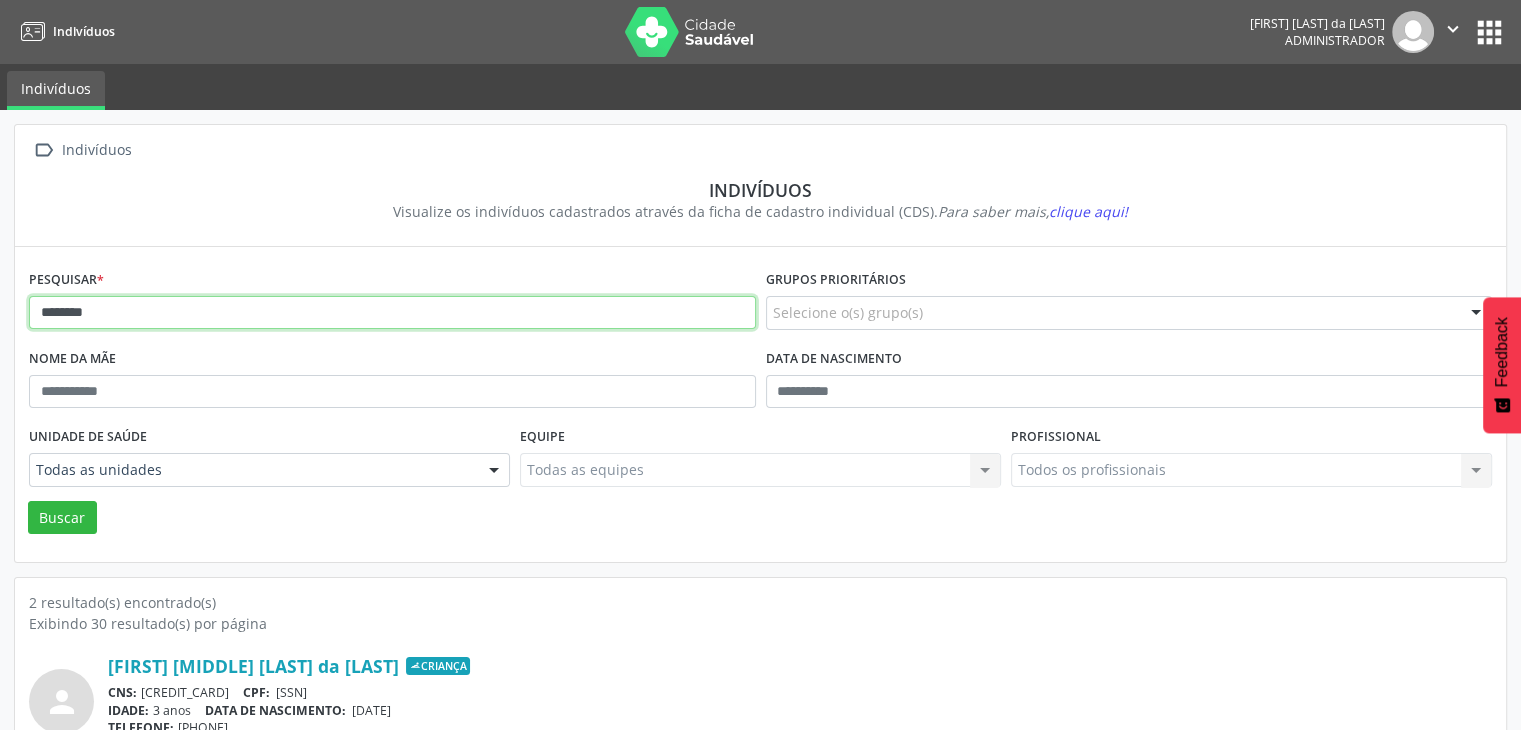 type on "*******" 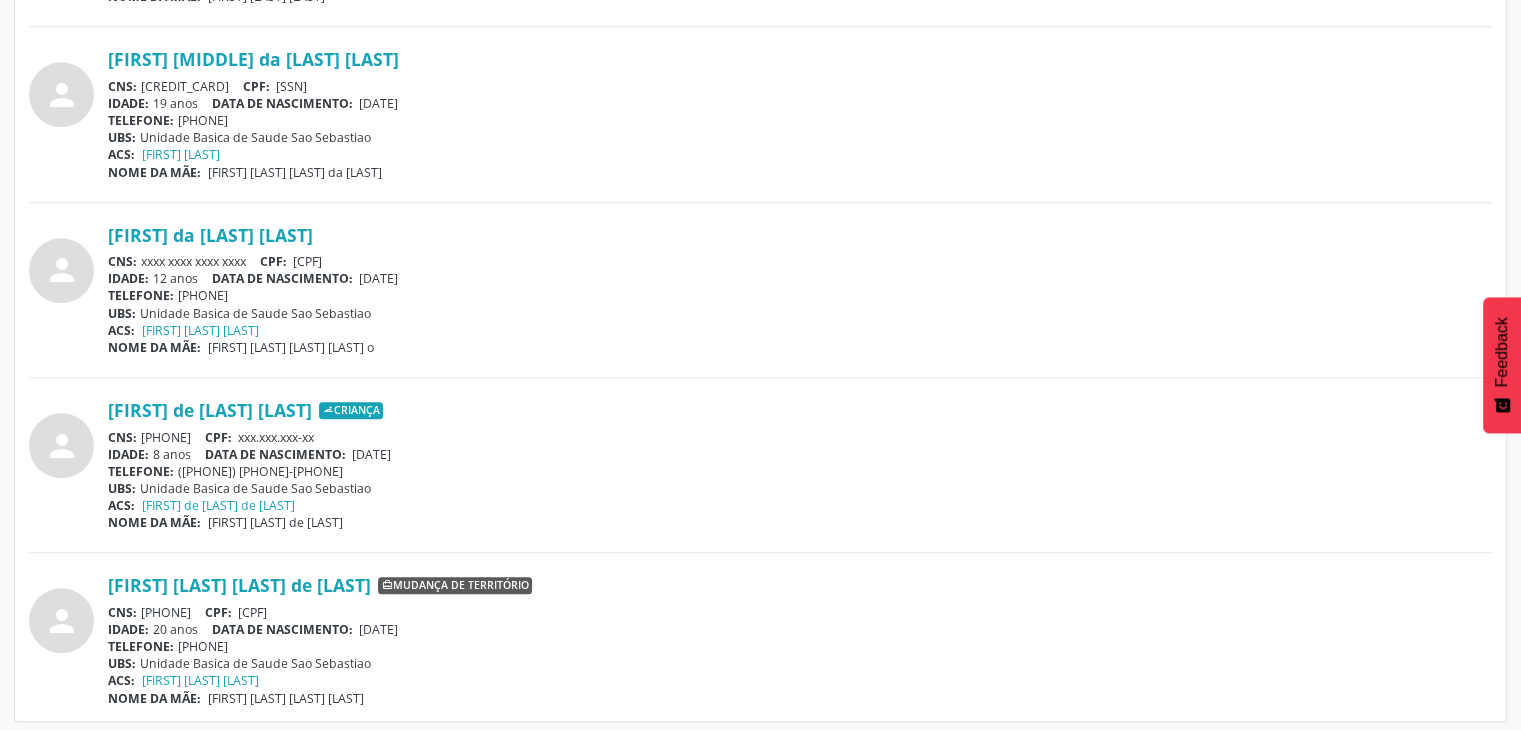 scroll, scrollTop: 1310, scrollLeft: 0, axis: vertical 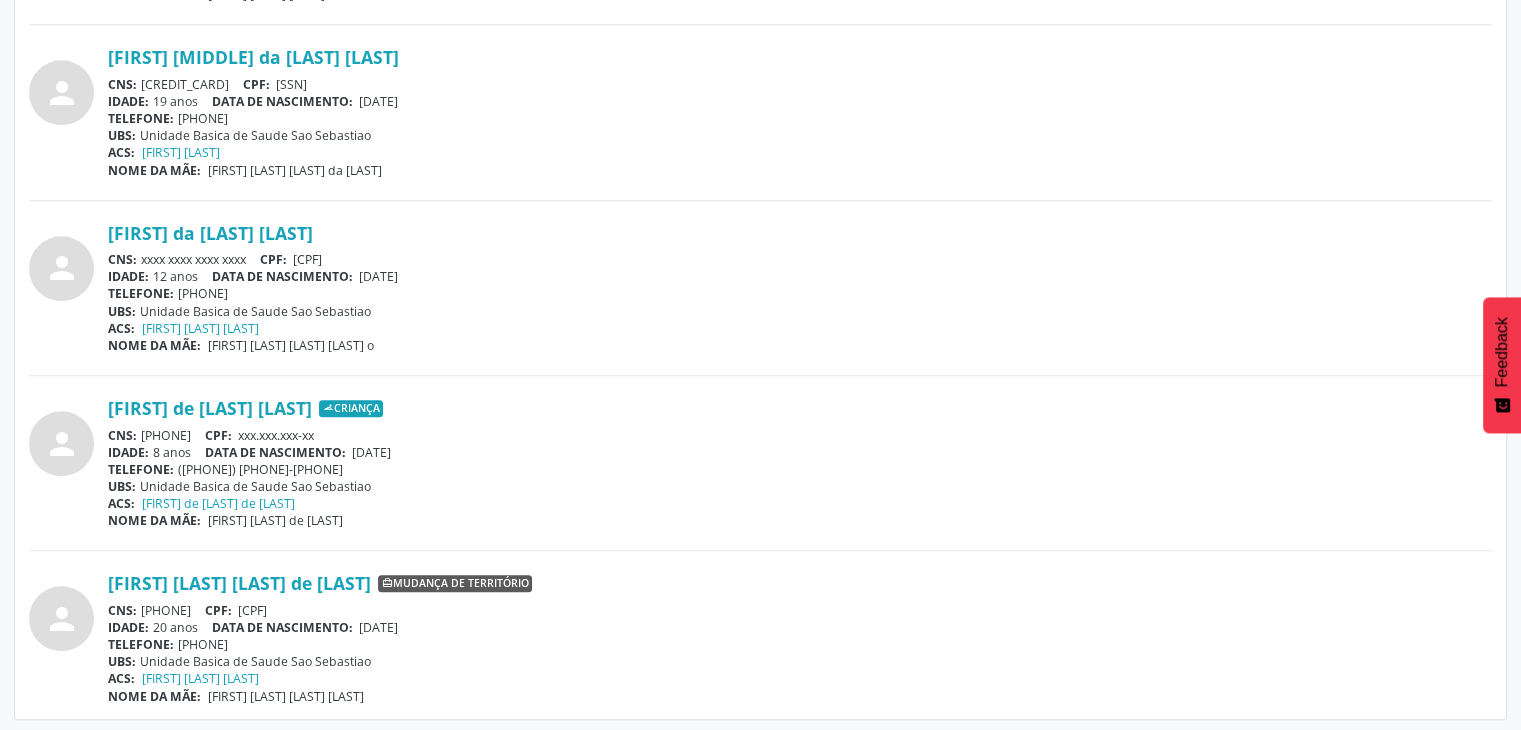drag, startPoint x: 146, startPoint y: 249, endPoint x: 259, endPoint y: 243, distance: 113.15918 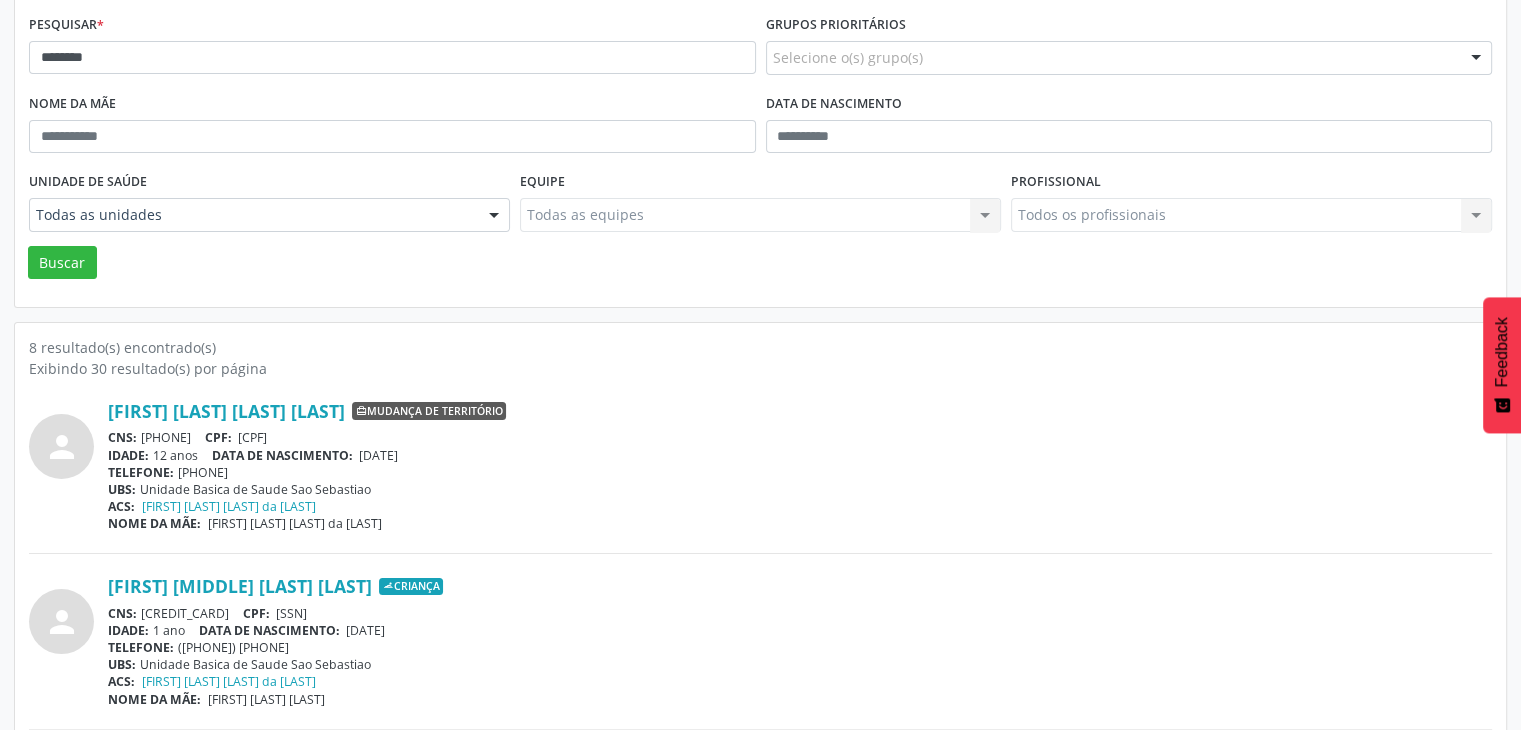 scroll, scrollTop: 210, scrollLeft: 0, axis: vertical 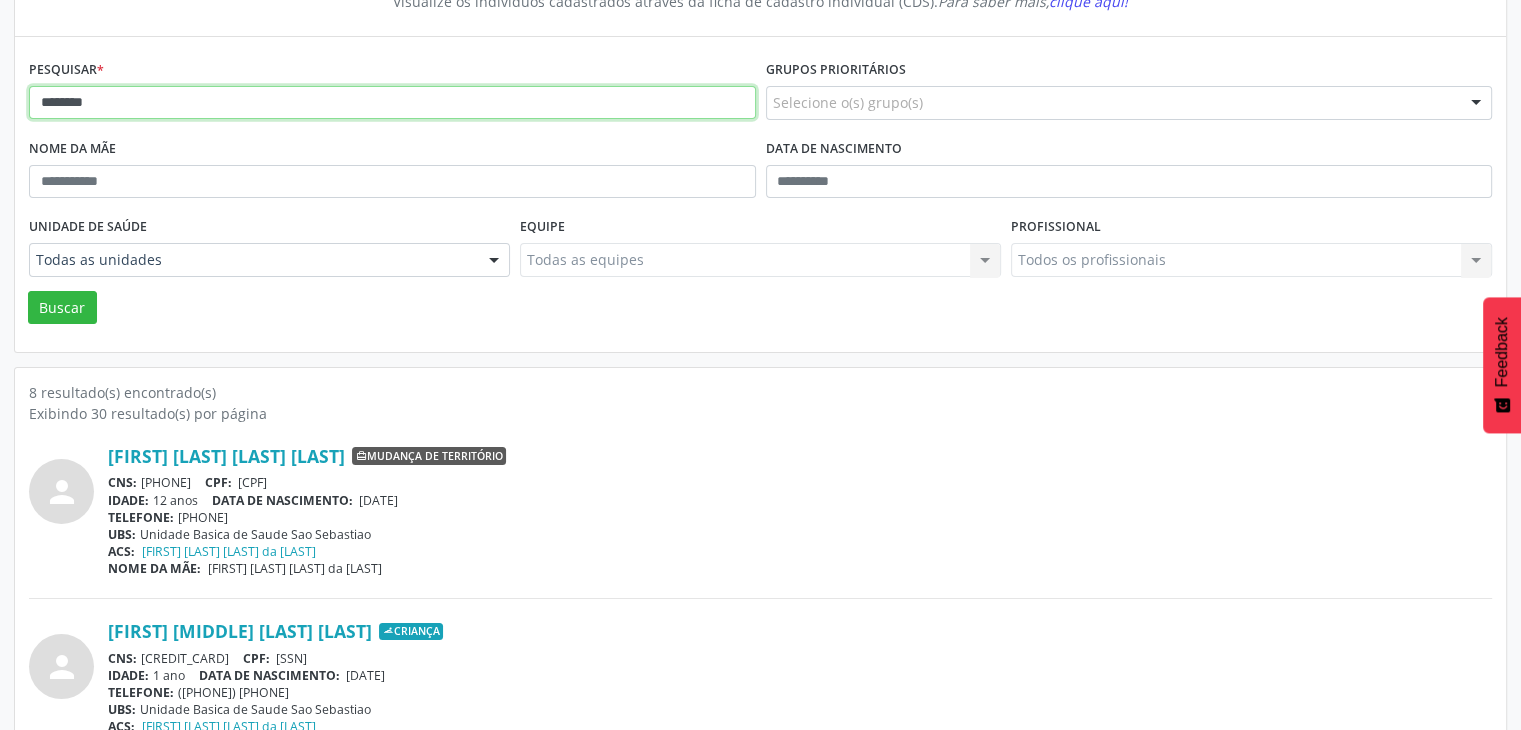 click on "*******" at bounding box center (392, 103) 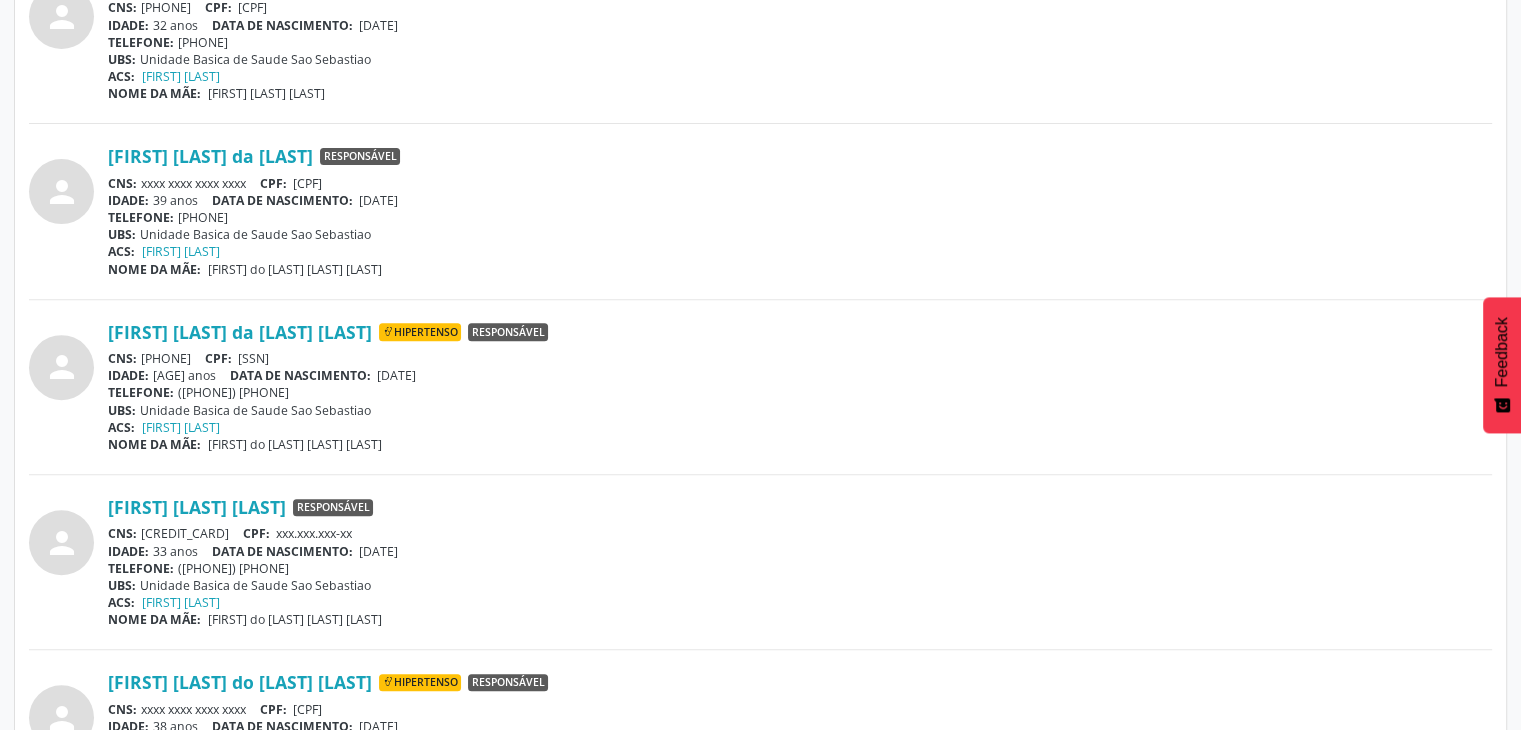 scroll, scrollTop: 785, scrollLeft: 0, axis: vertical 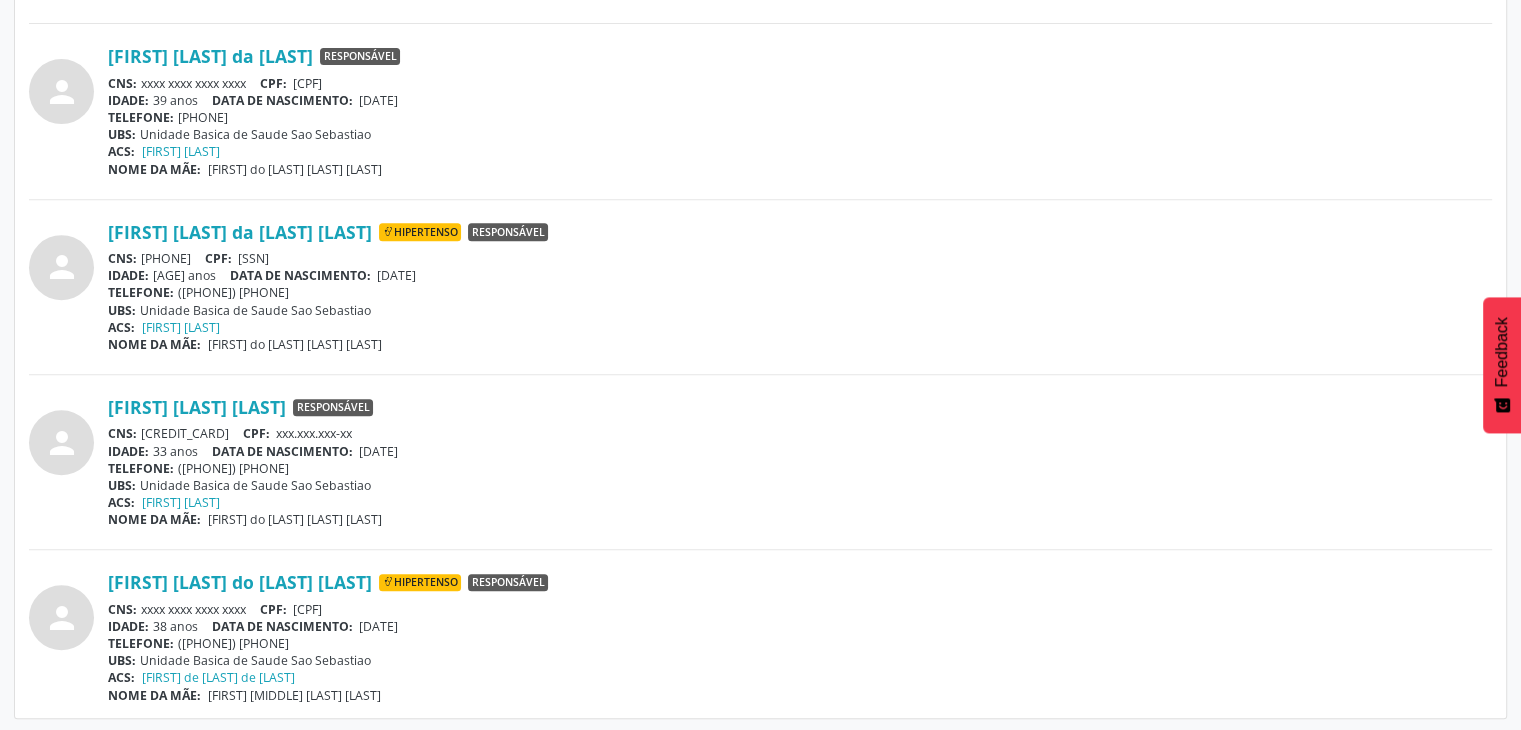 drag, startPoint x: 142, startPoint y: 605, endPoint x: 256, endPoint y: 599, distance: 114.15778 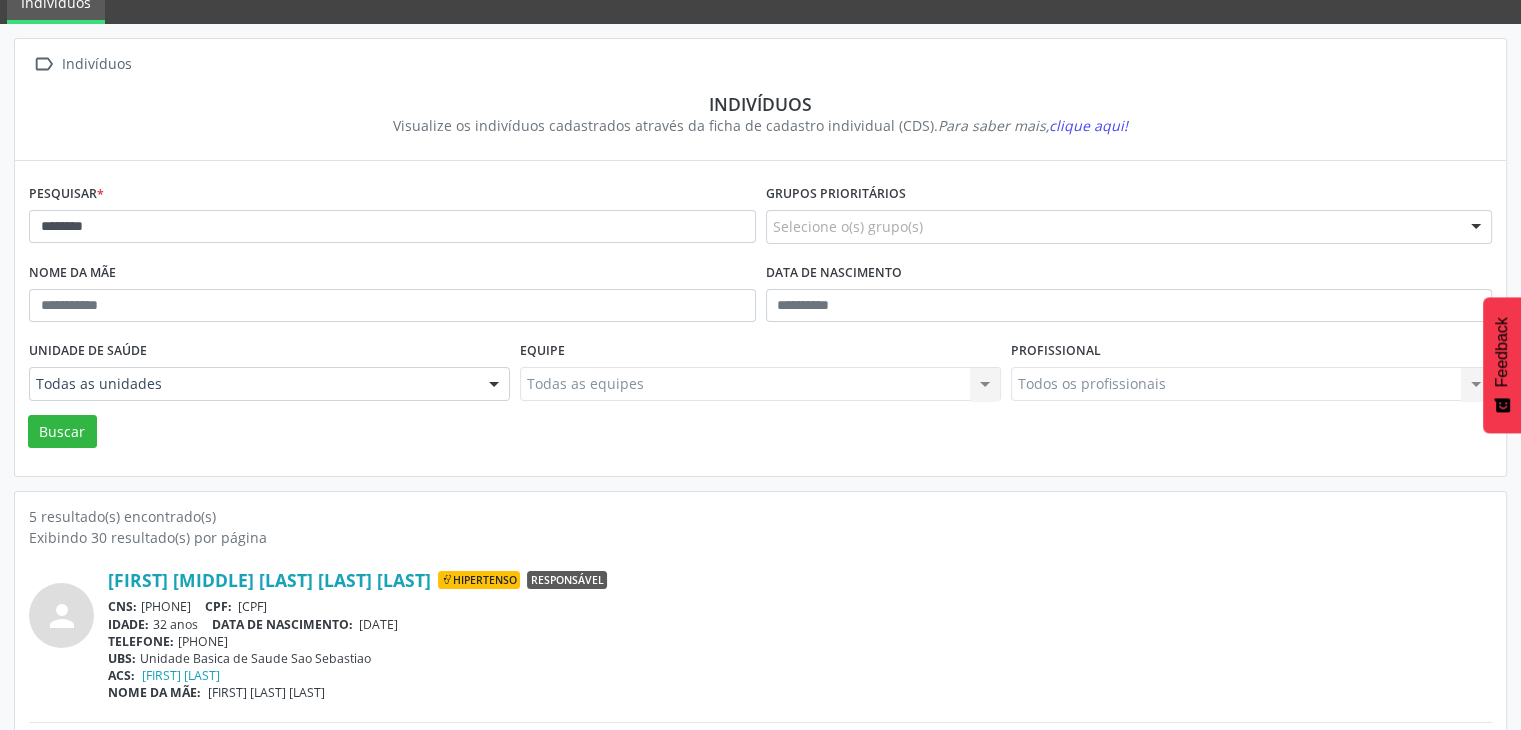 scroll, scrollTop: 85, scrollLeft: 0, axis: vertical 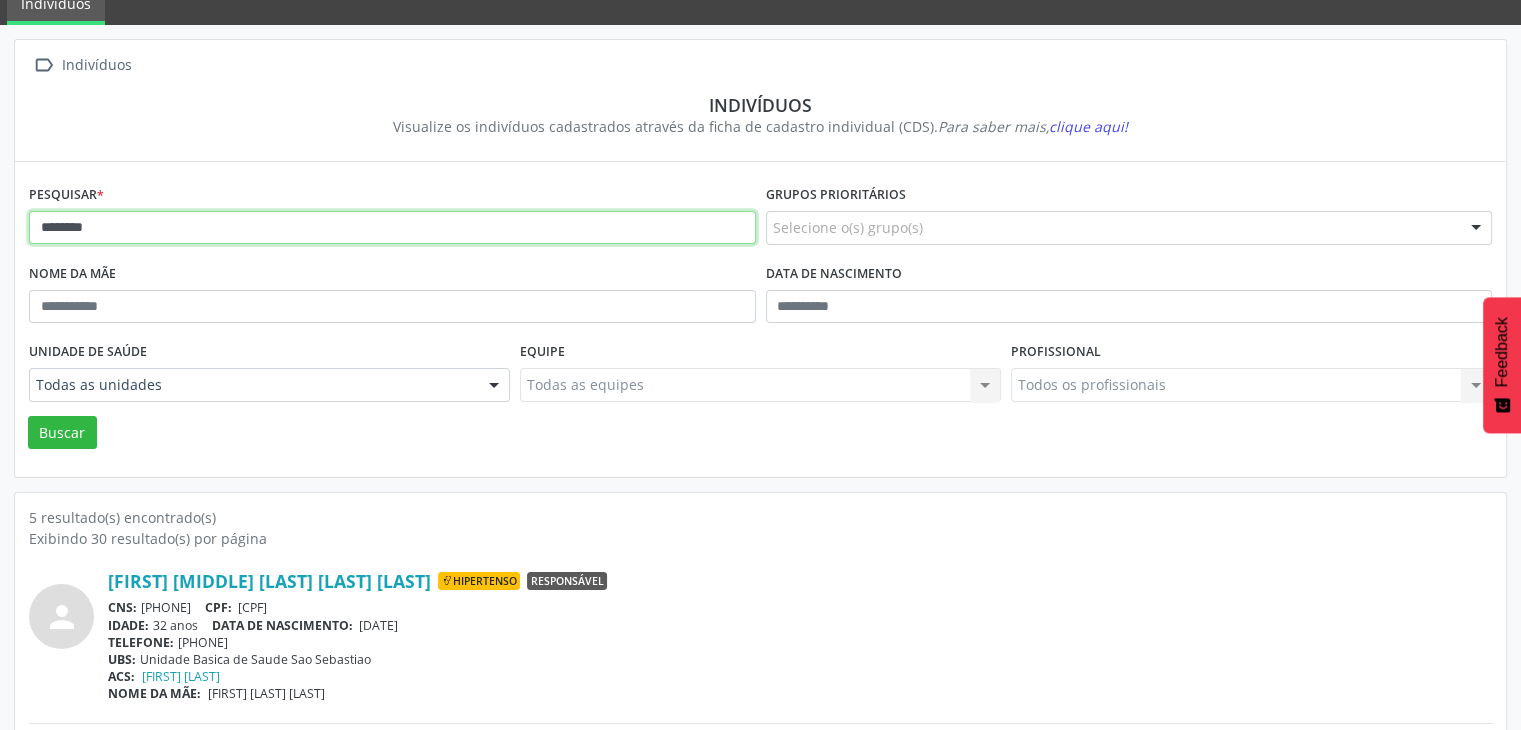 click on "*******" at bounding box center (392, 228) 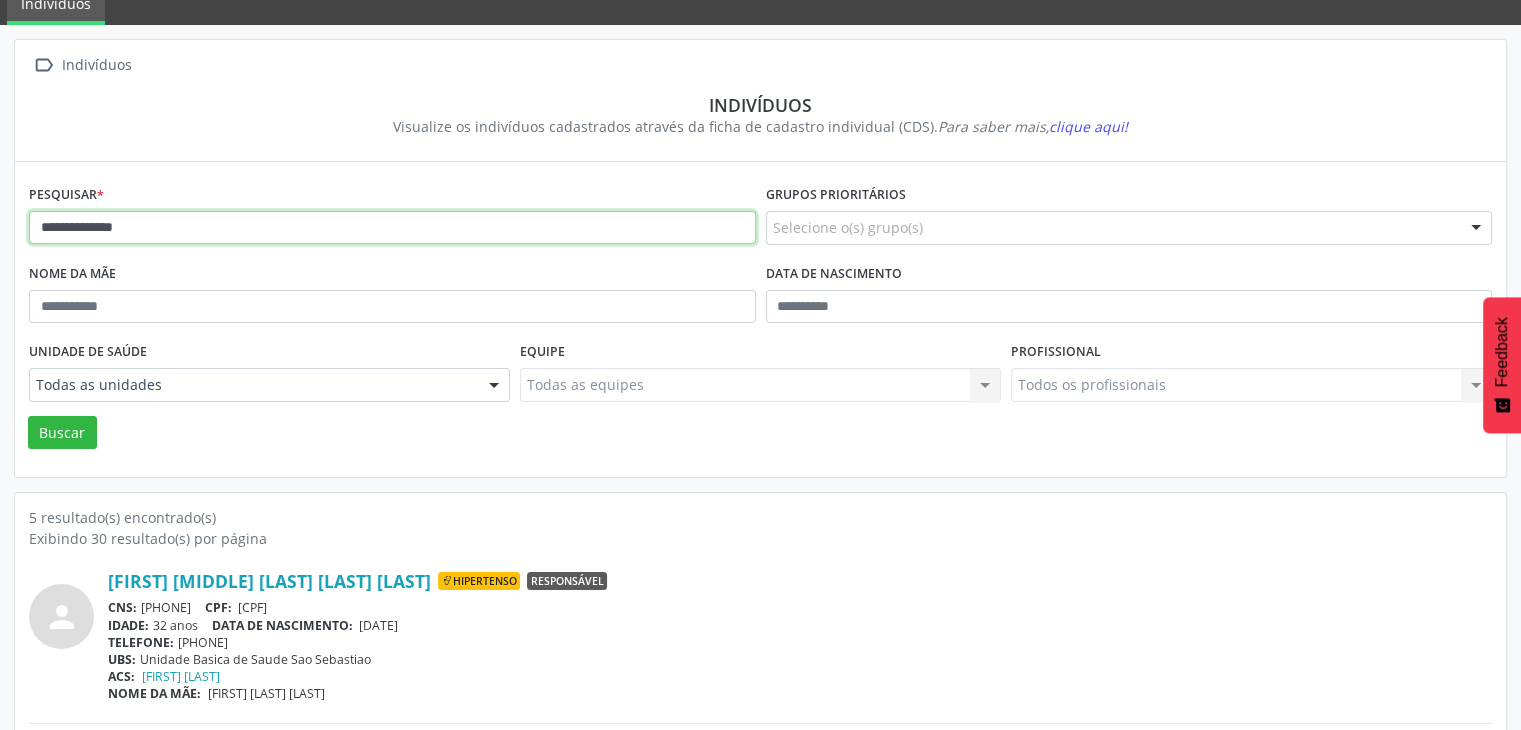 type on "**********" 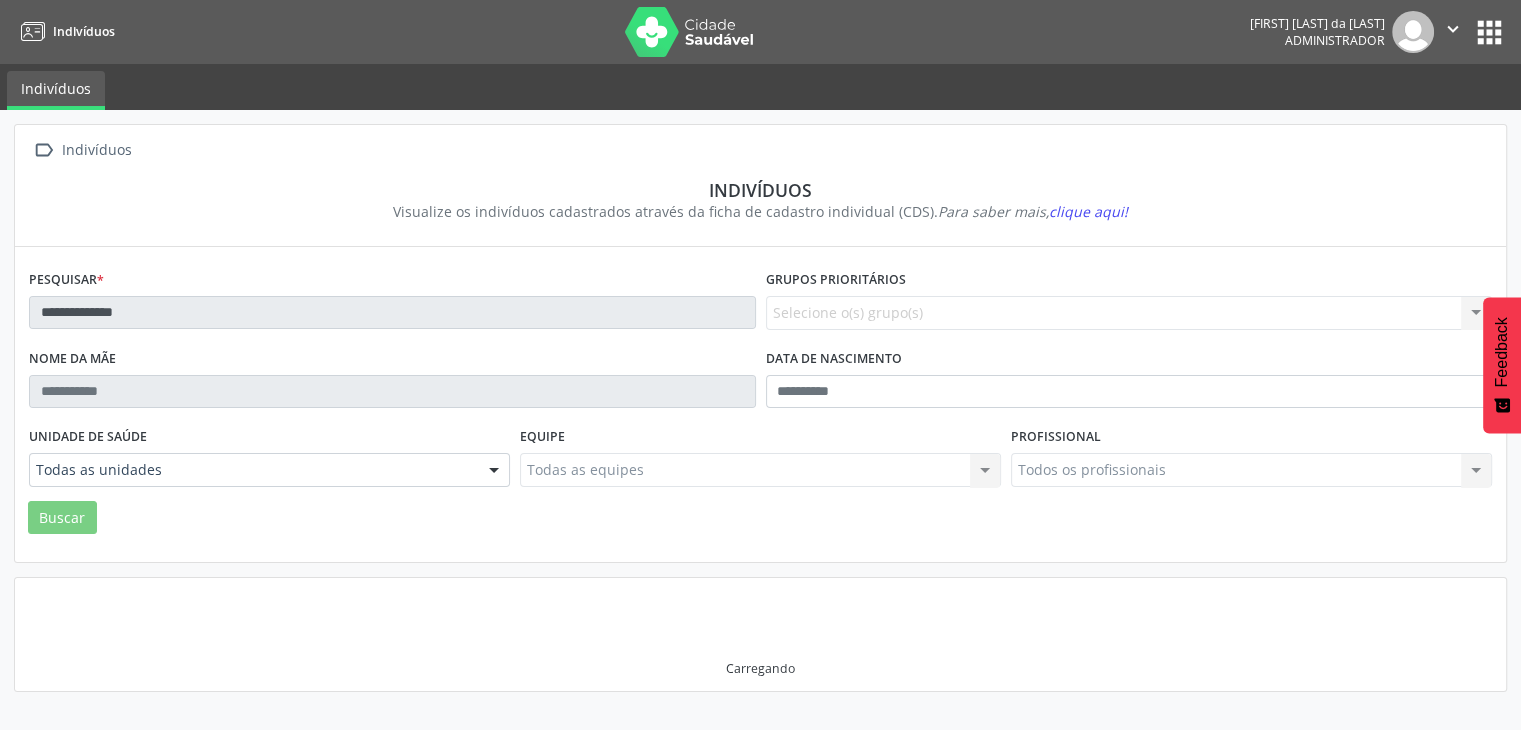 scroll, scrollTop: 0, scrollLeft: 0, axis: both 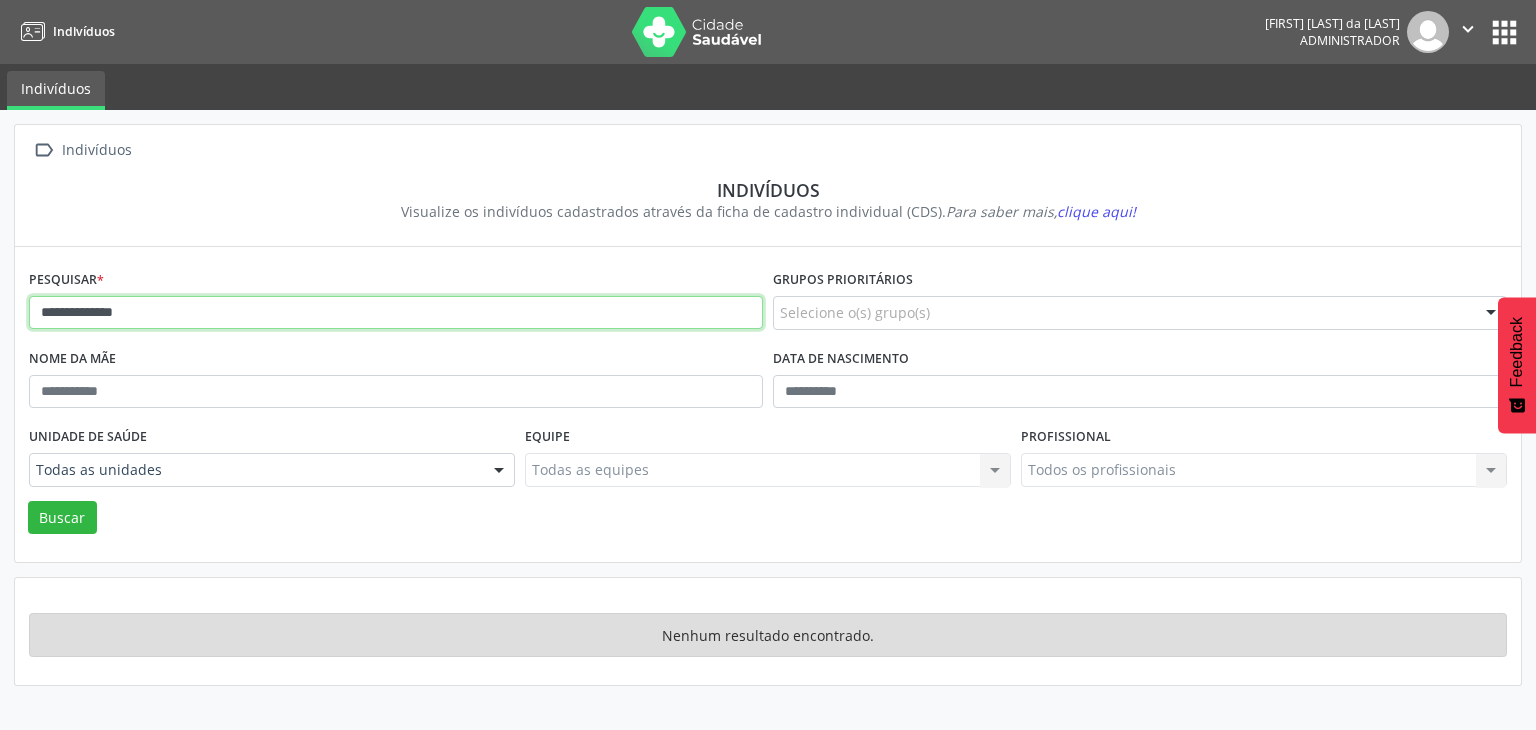 drag, startPoint x: 209, startPoint y: 306, endPoint x: 36, endPoint y: 312, distance: 173.10402 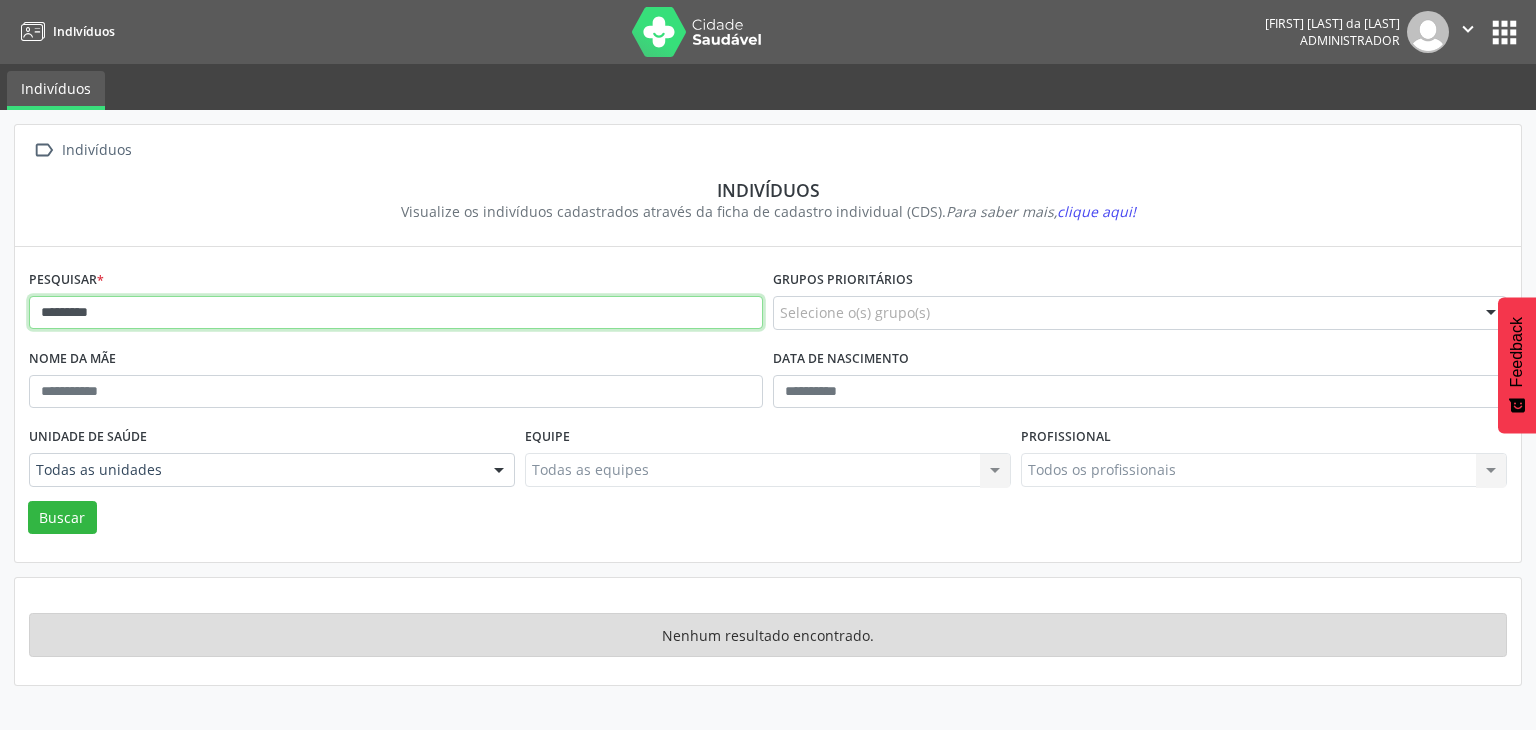 type on "********" 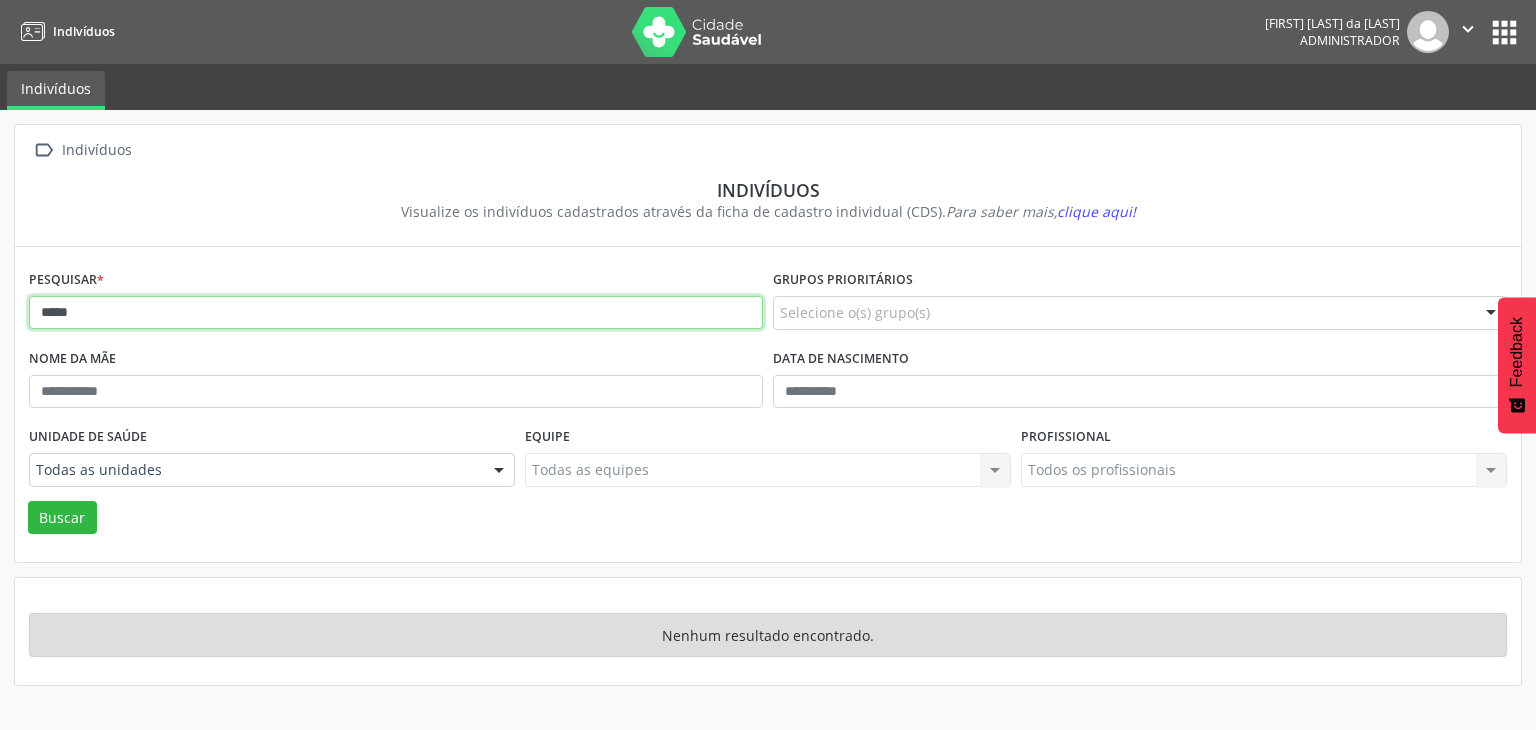 type on "****" 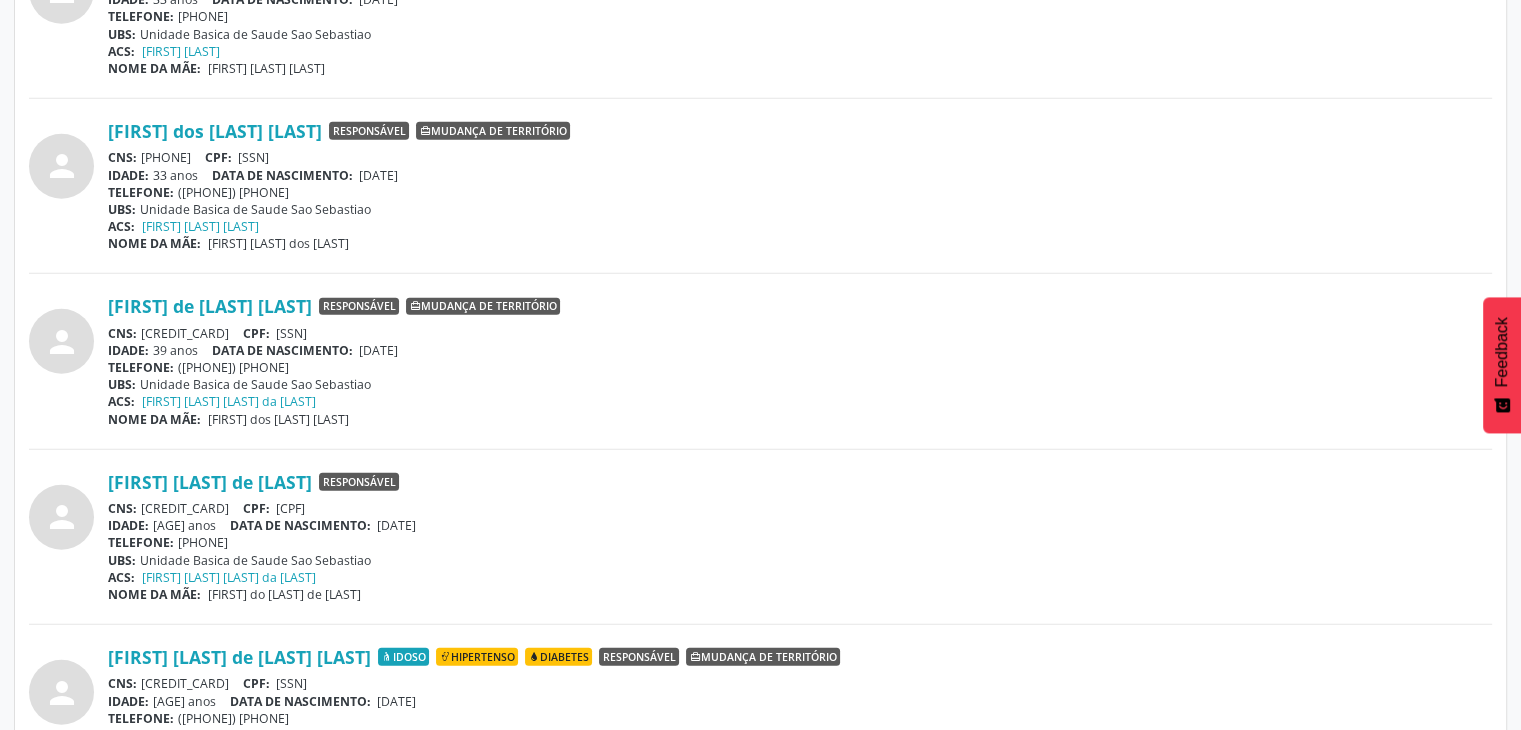 scroll, scrollTop: 5220, scrollLeft: 0, axis: vertical 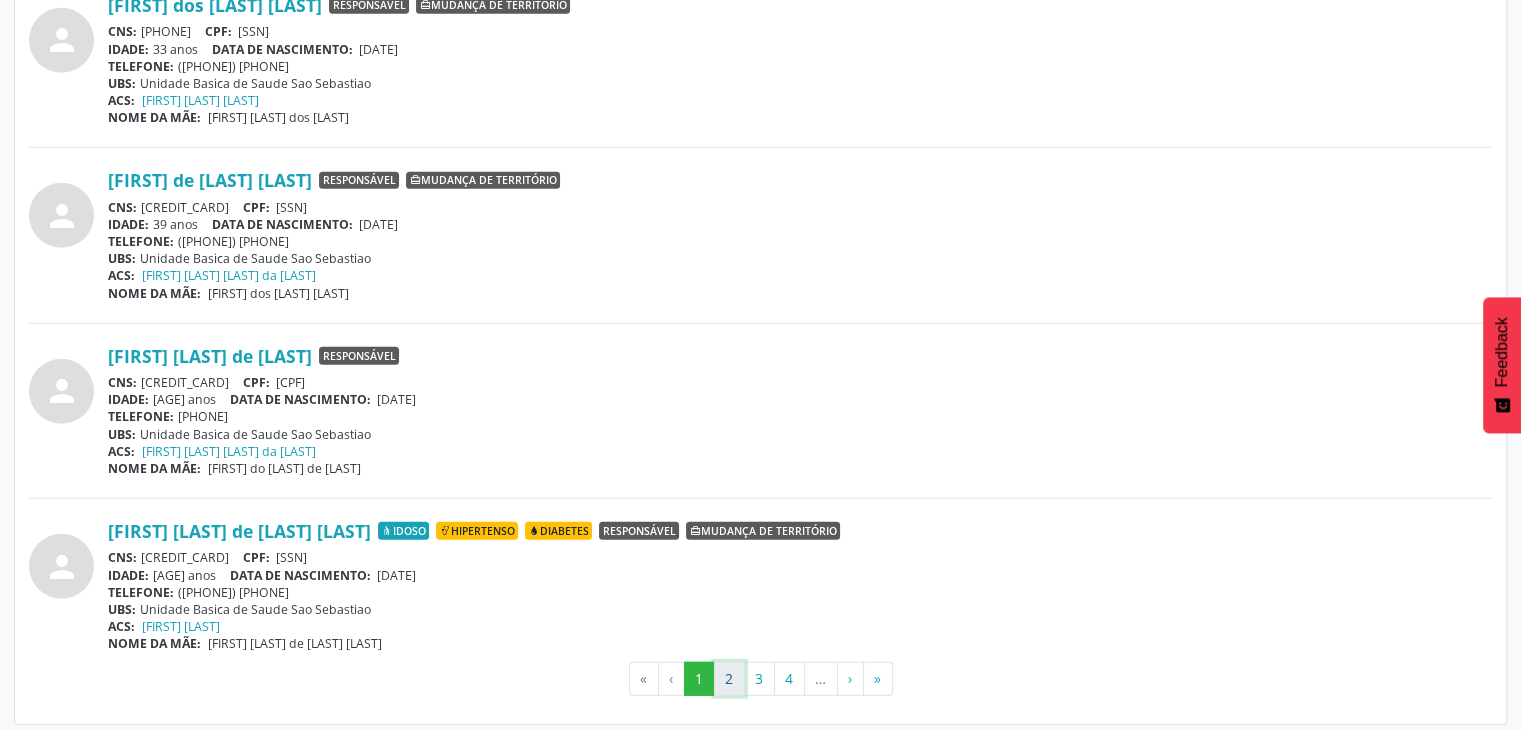 click on "2" at bounding box center [729, 679] 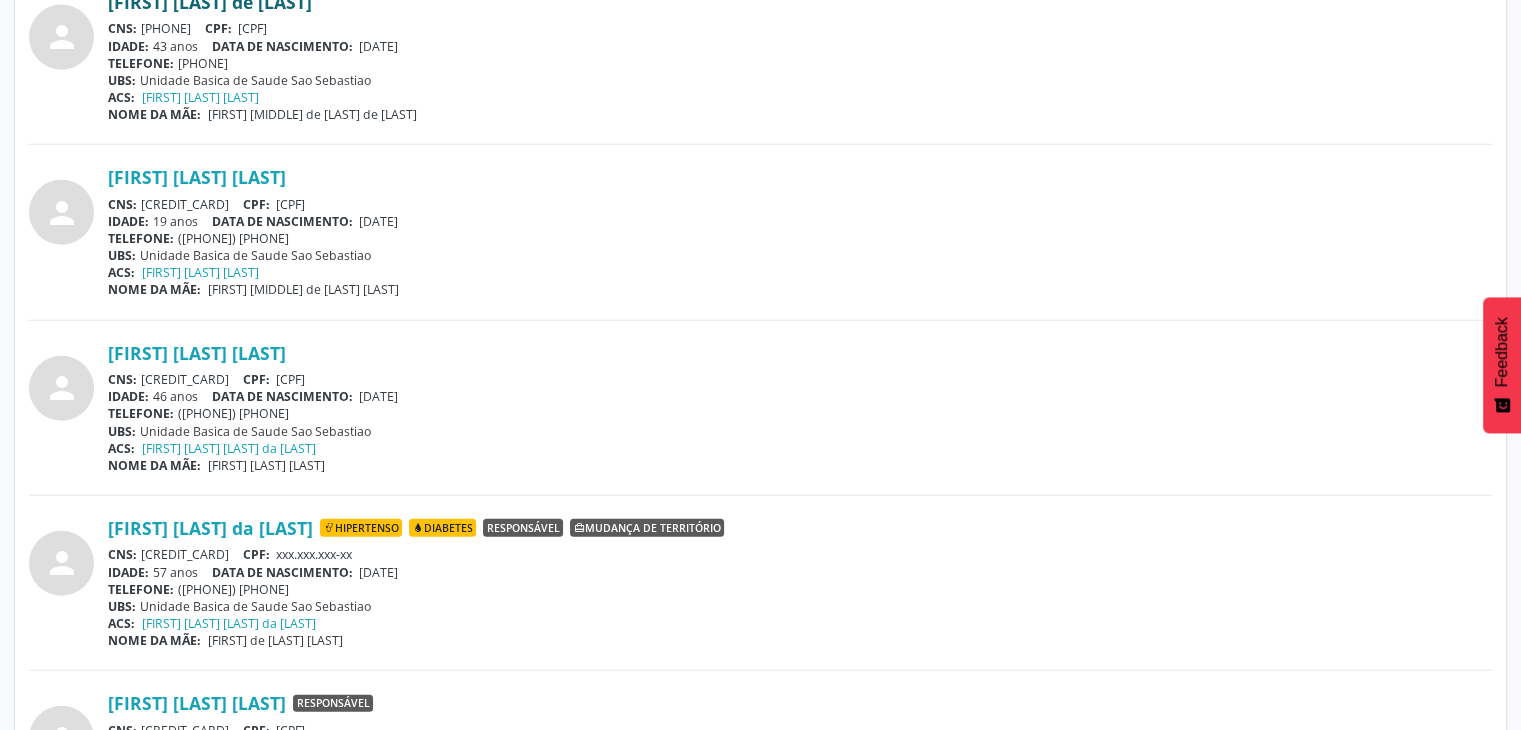scroll, scrollTop: 4700, scrollLeft: 0, axis: vertical 